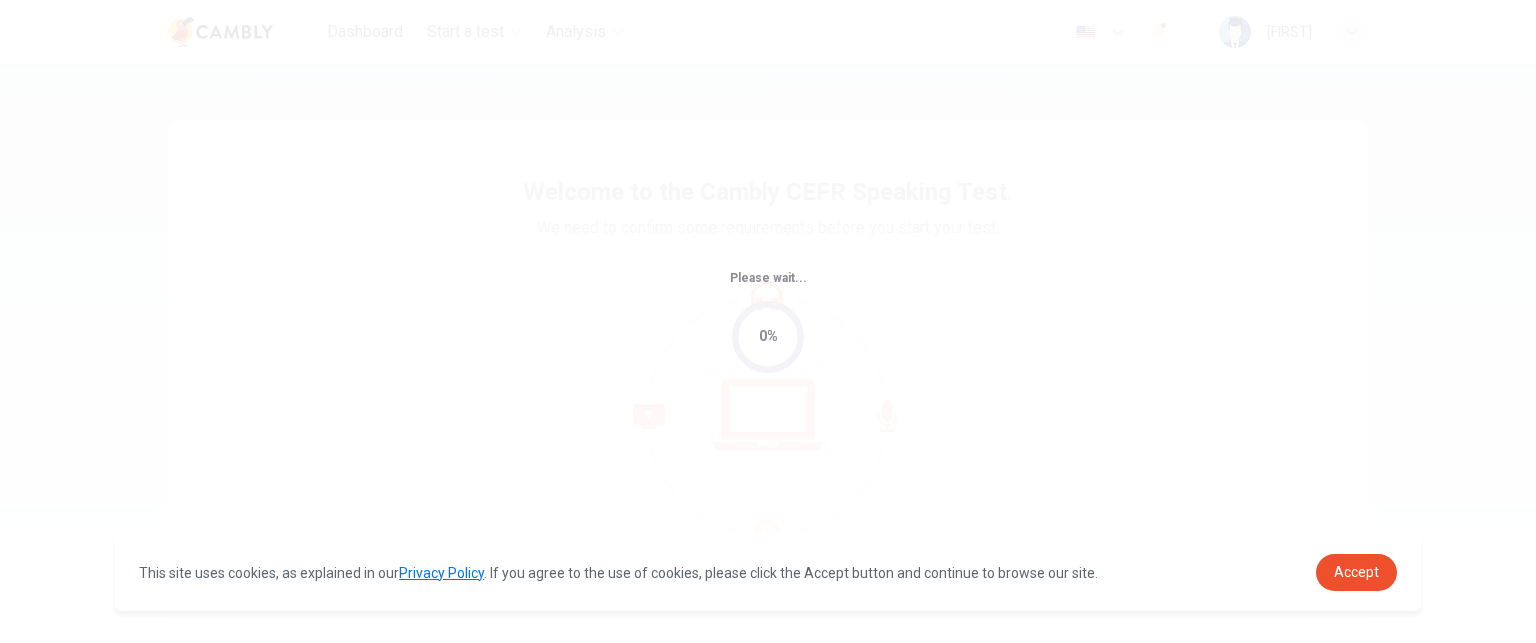 scroll, scrollTop: 0, scrollLeft: 0, axis: both 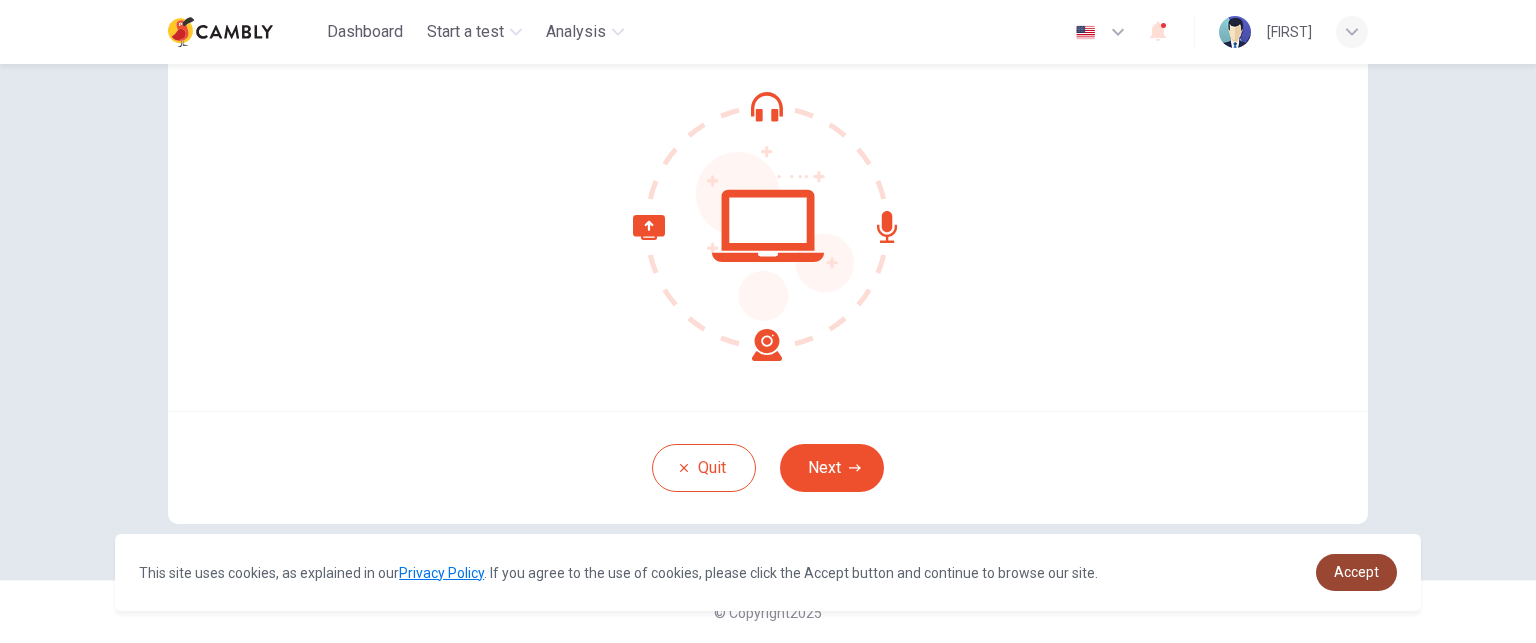 click on "Accept" at bounding box center (1356, 572) 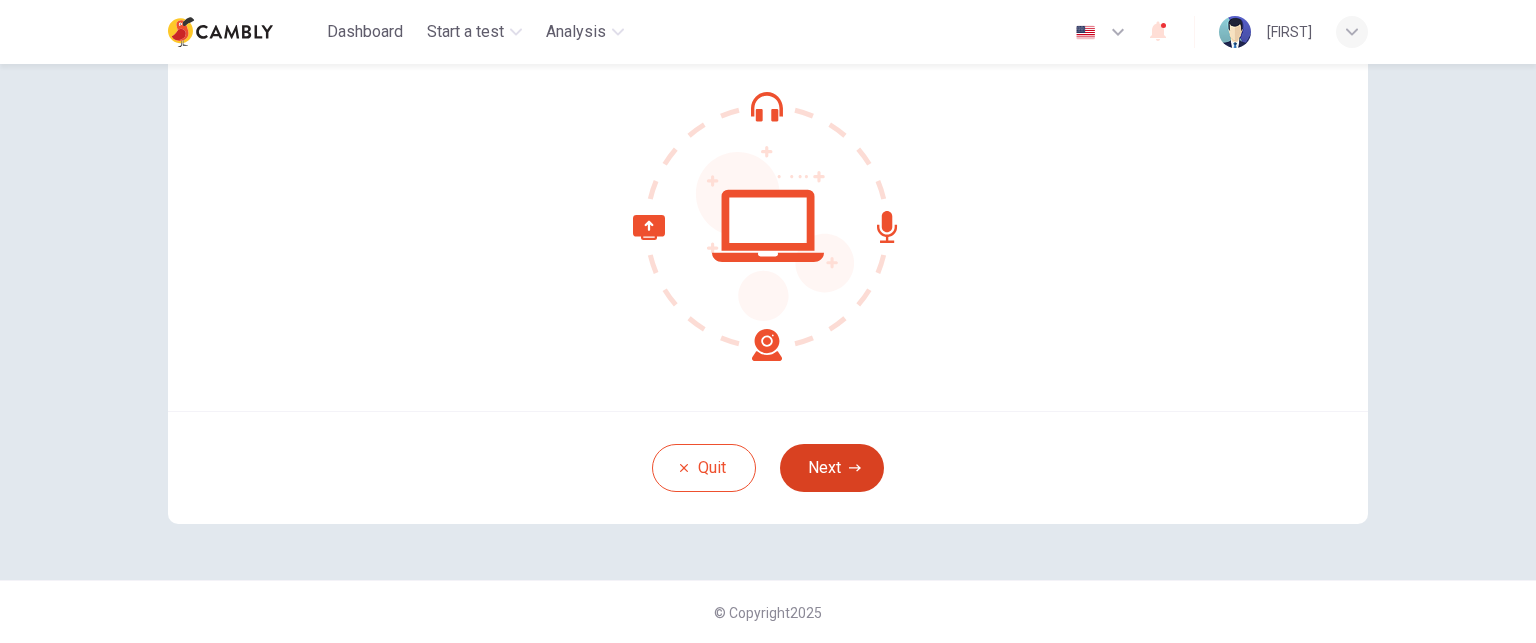 click on "Next" at bounding box center (832, 468) 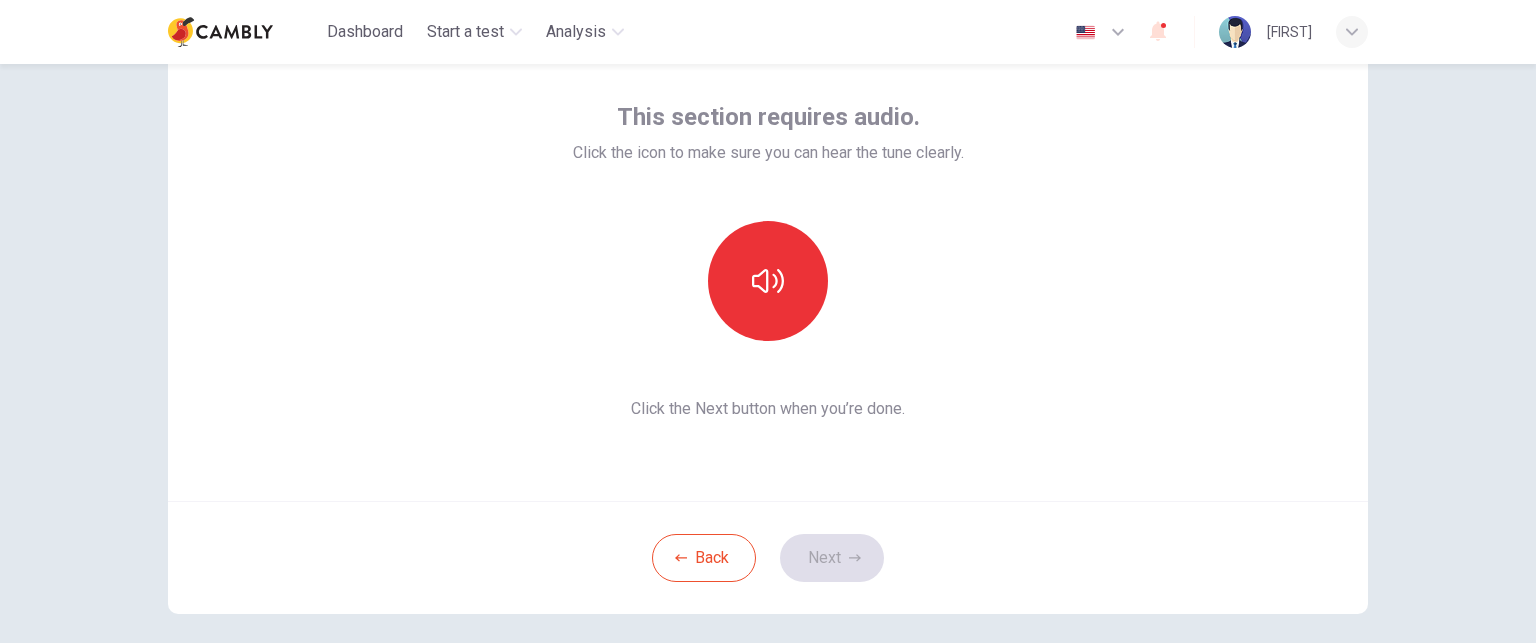 scroll, scrollTop: 100, scrollLeft: 0, axis: vertical 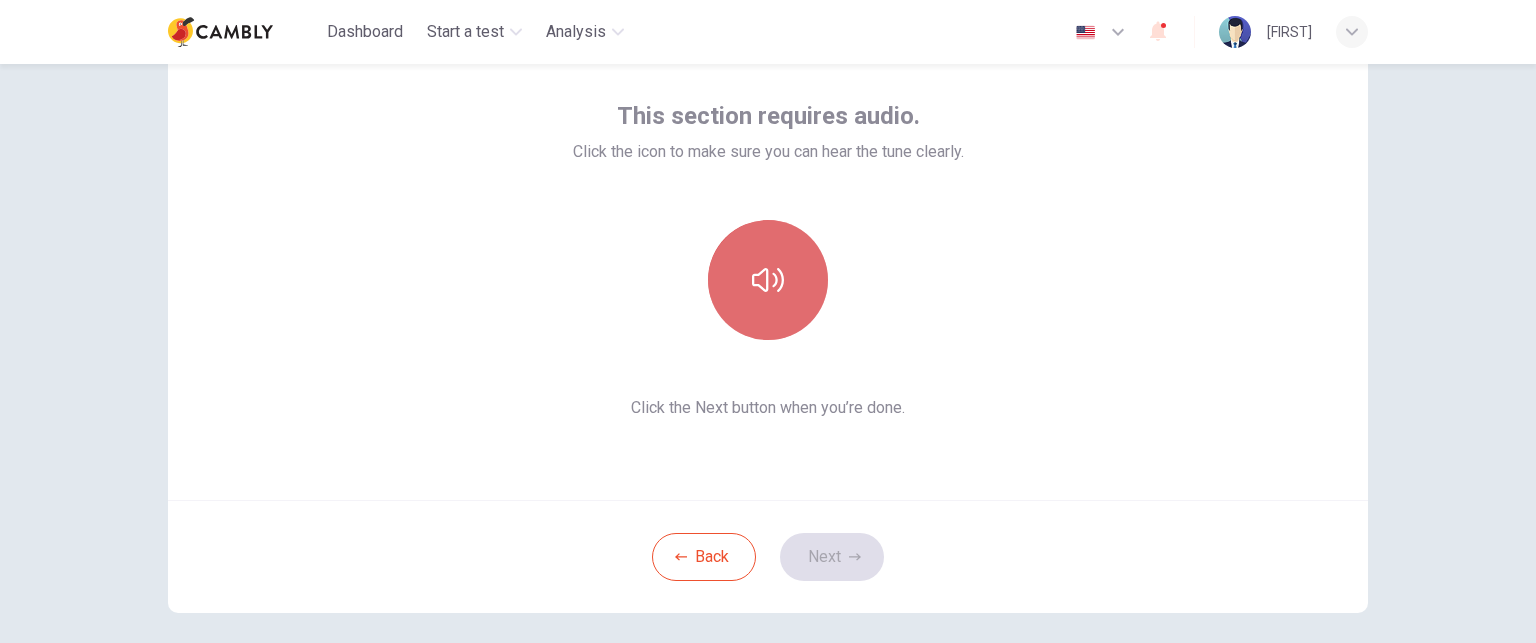click at bounding box center [768, 280] 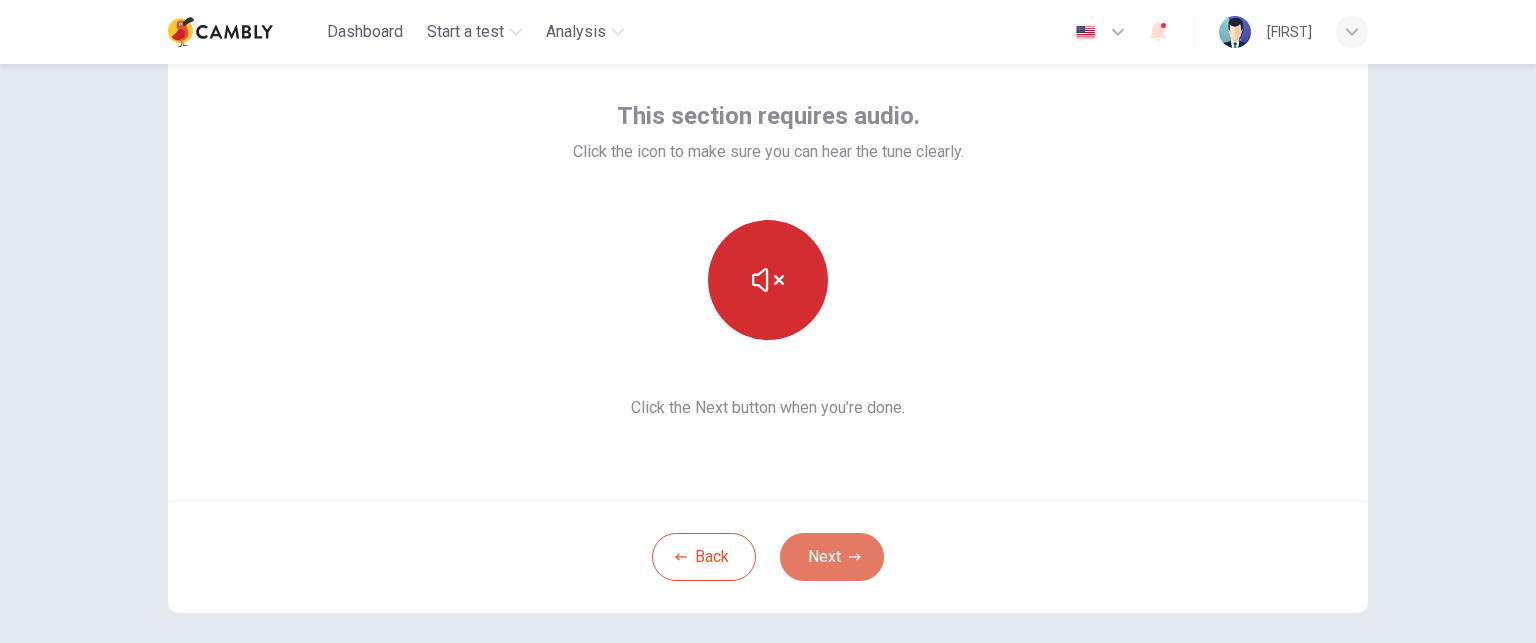 click on "Next" at bounding box center (832, 557) 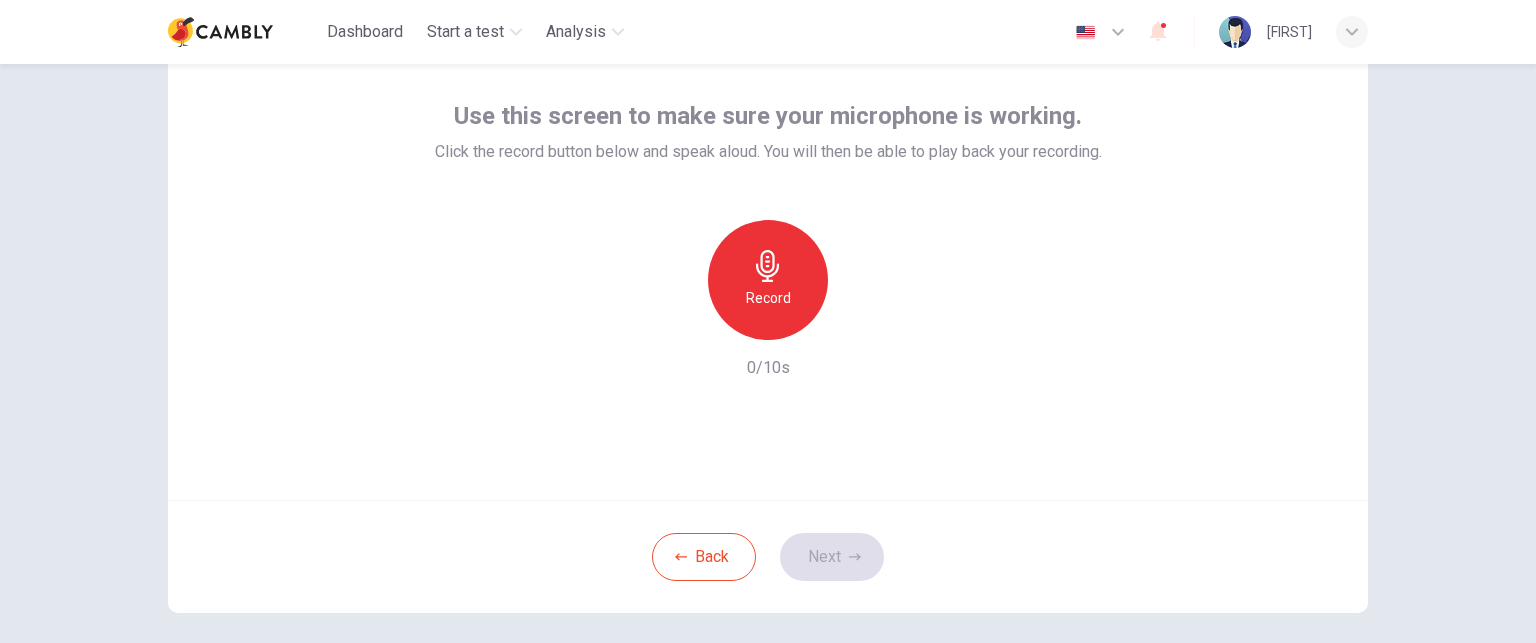 click at bounding box center (767, 266) 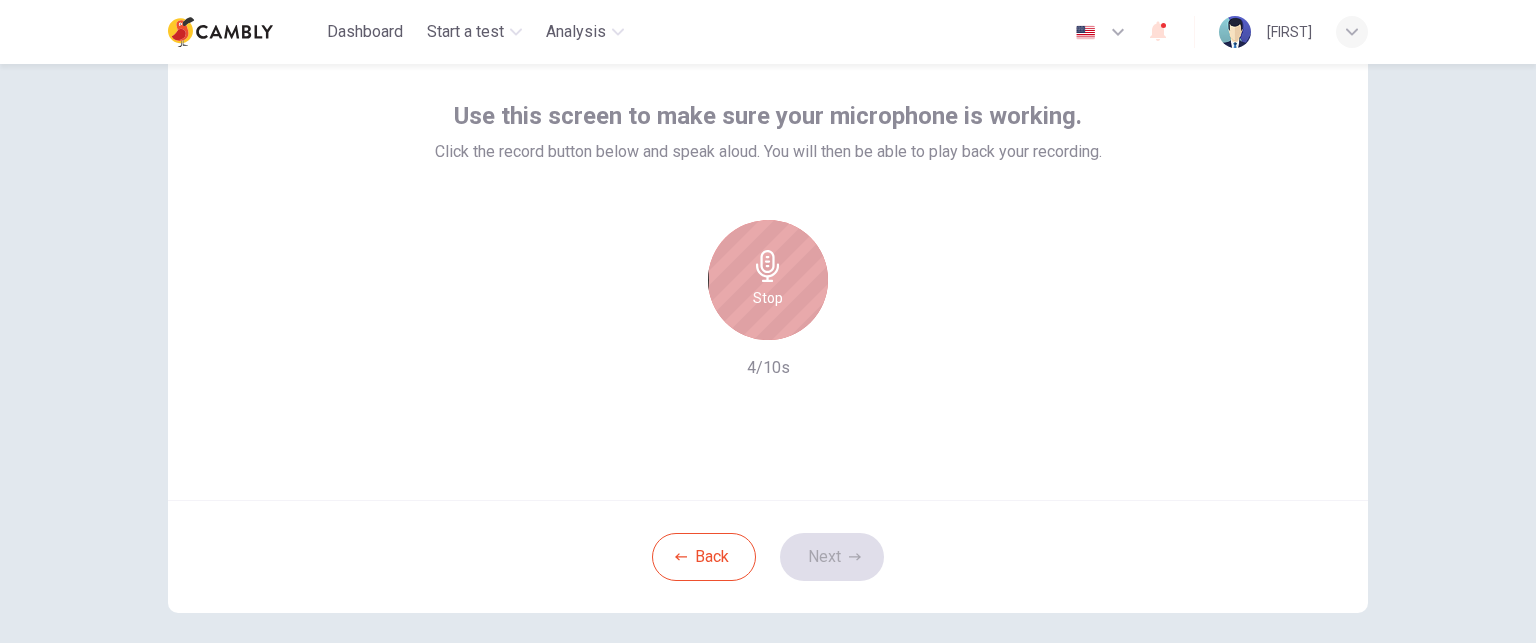 click at bounding box center (767, 266) 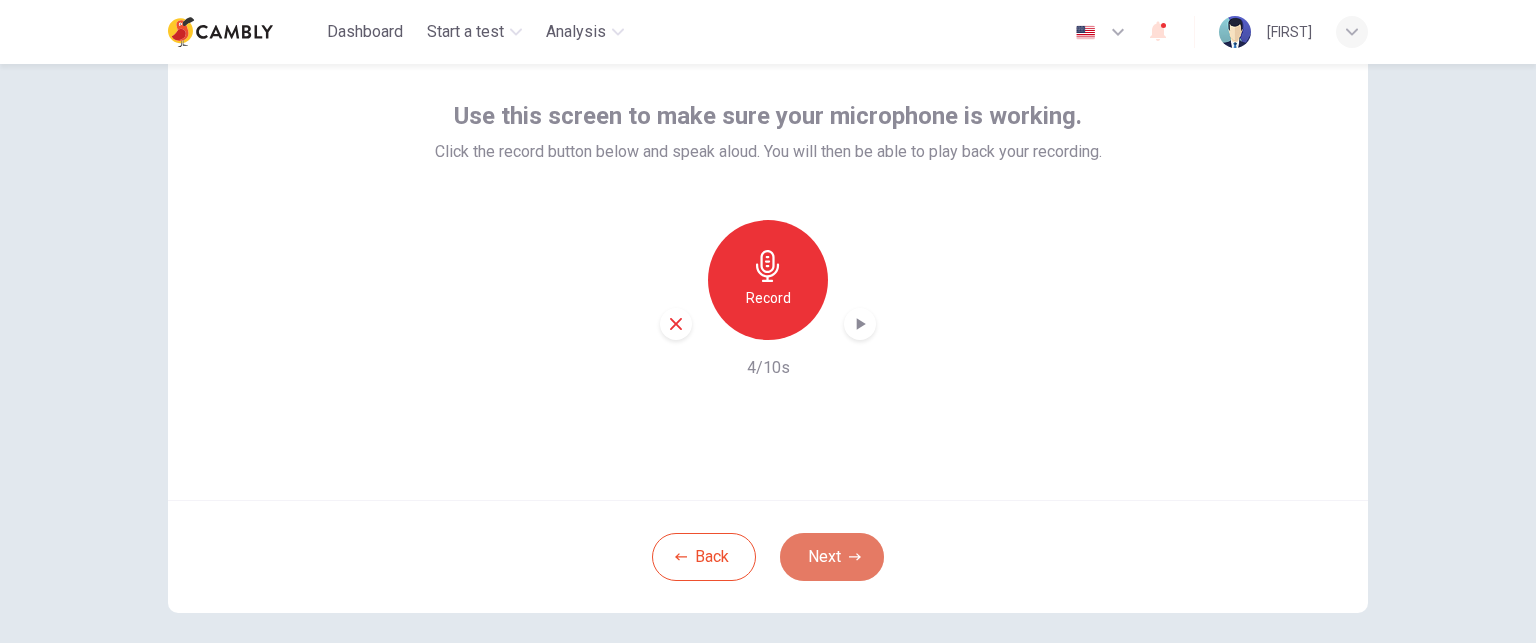 click on "Next" at bounding box center (832, 557) 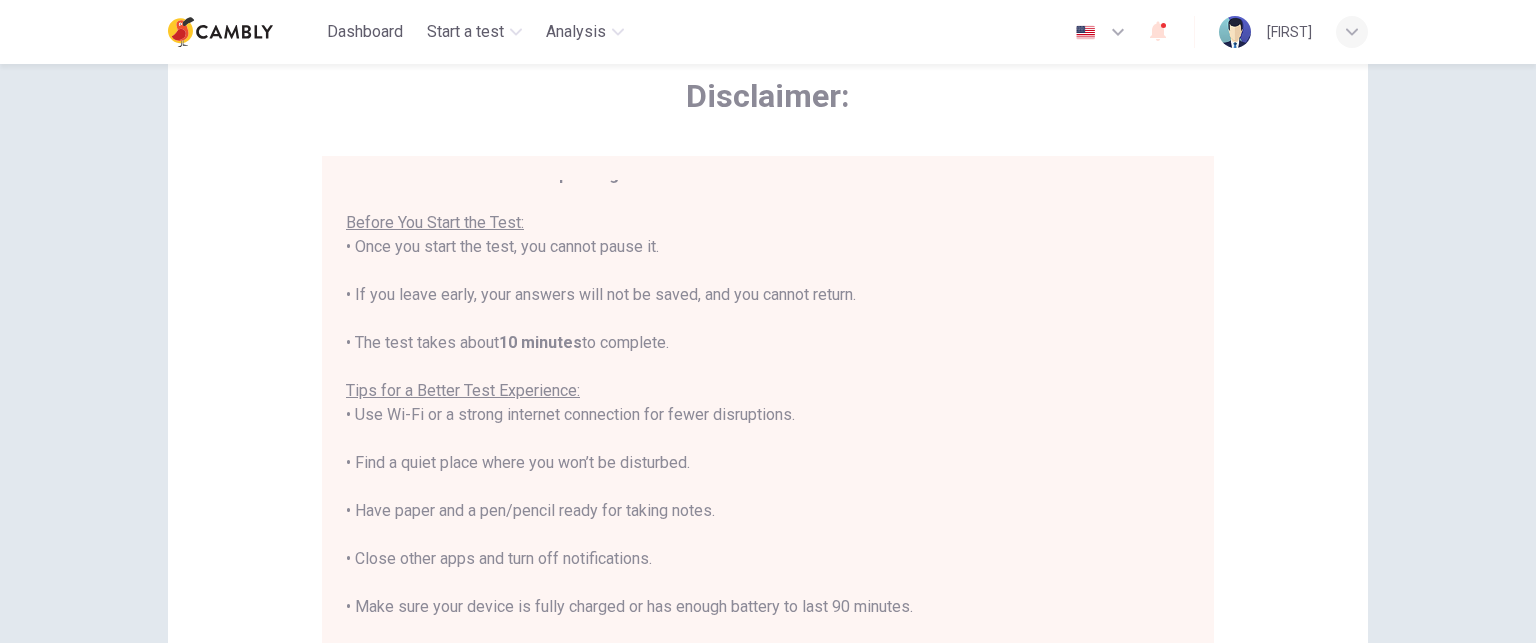 scroll, scrollTop: 23, scrollLeft: 0, axis: vertical 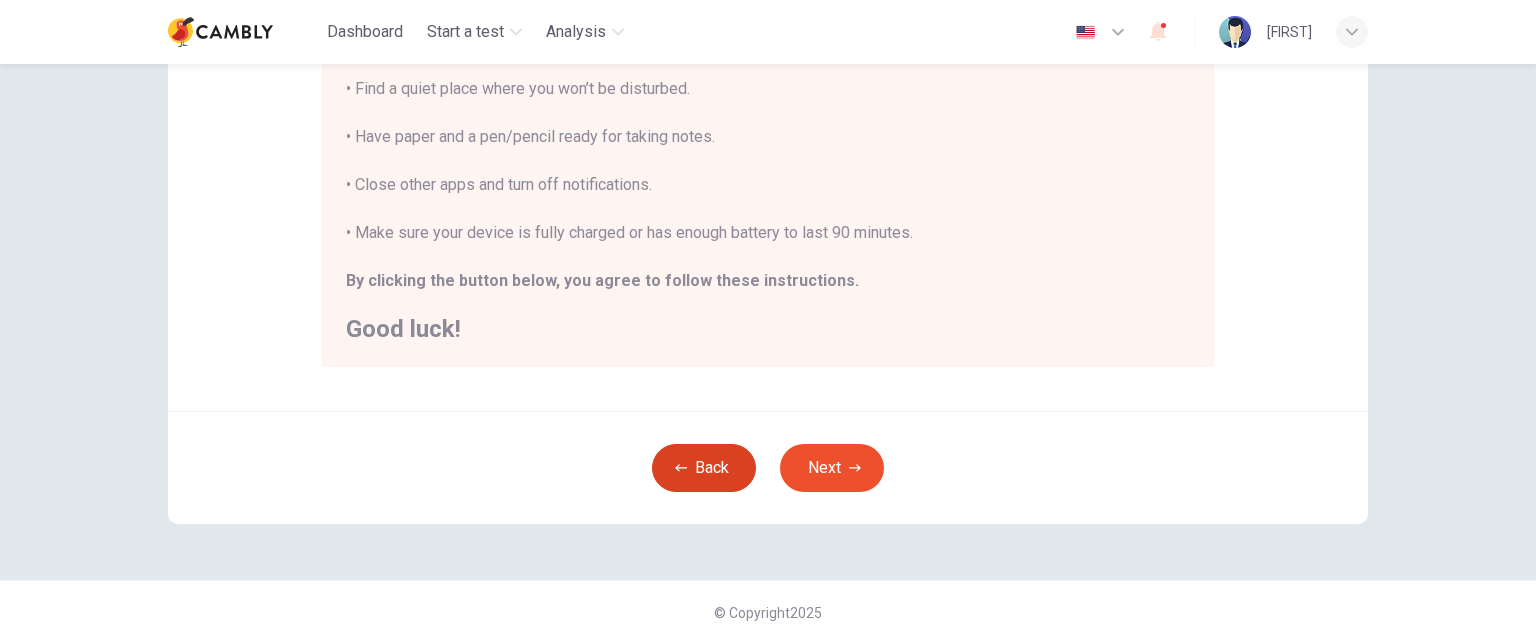 click on "Back" at bounding box center (704, 468) 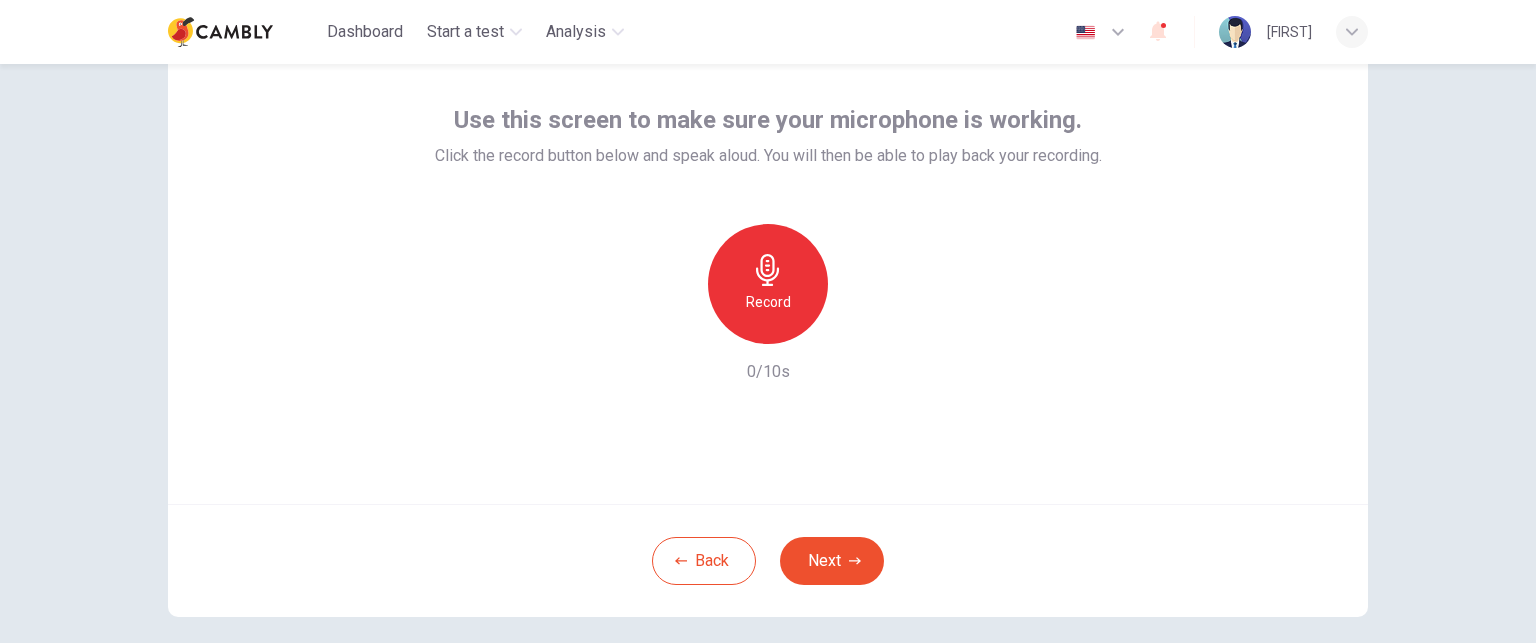scroll, scrollTop: 0, scrollLeft: 0, axis: both 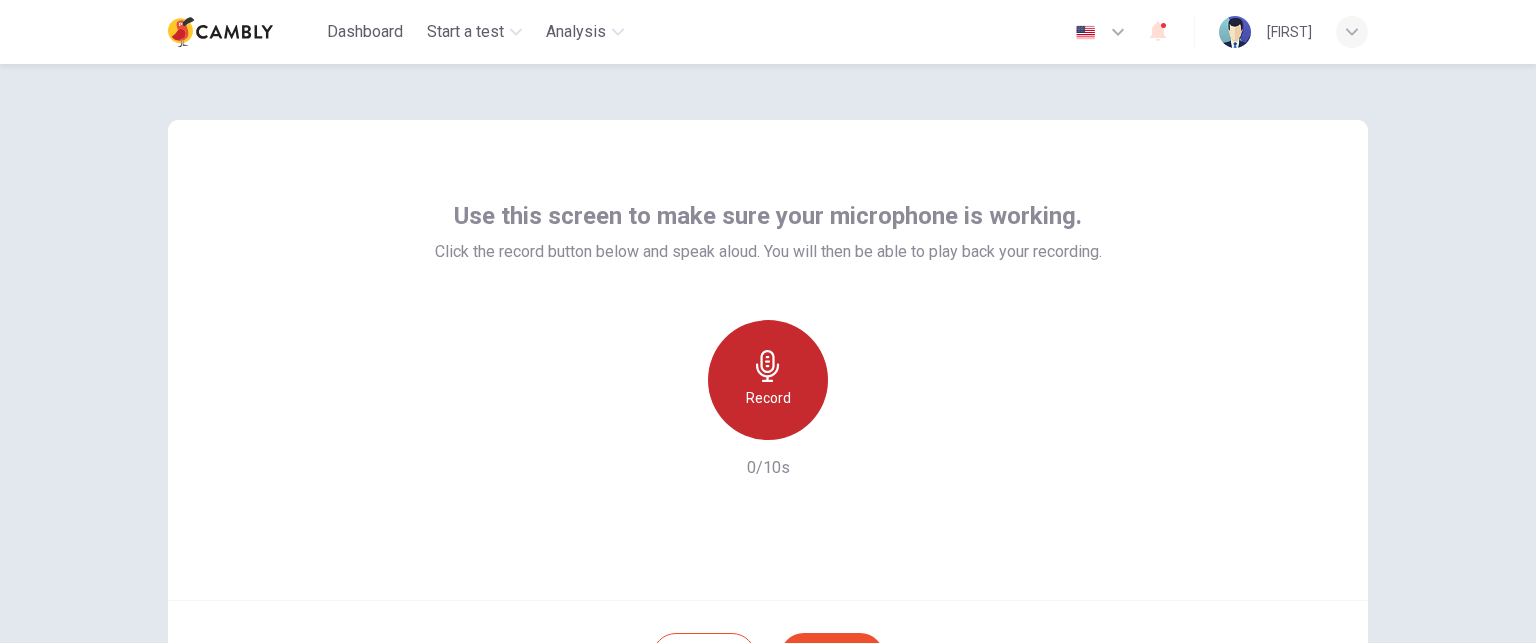 click at bounding box center [768, 366] 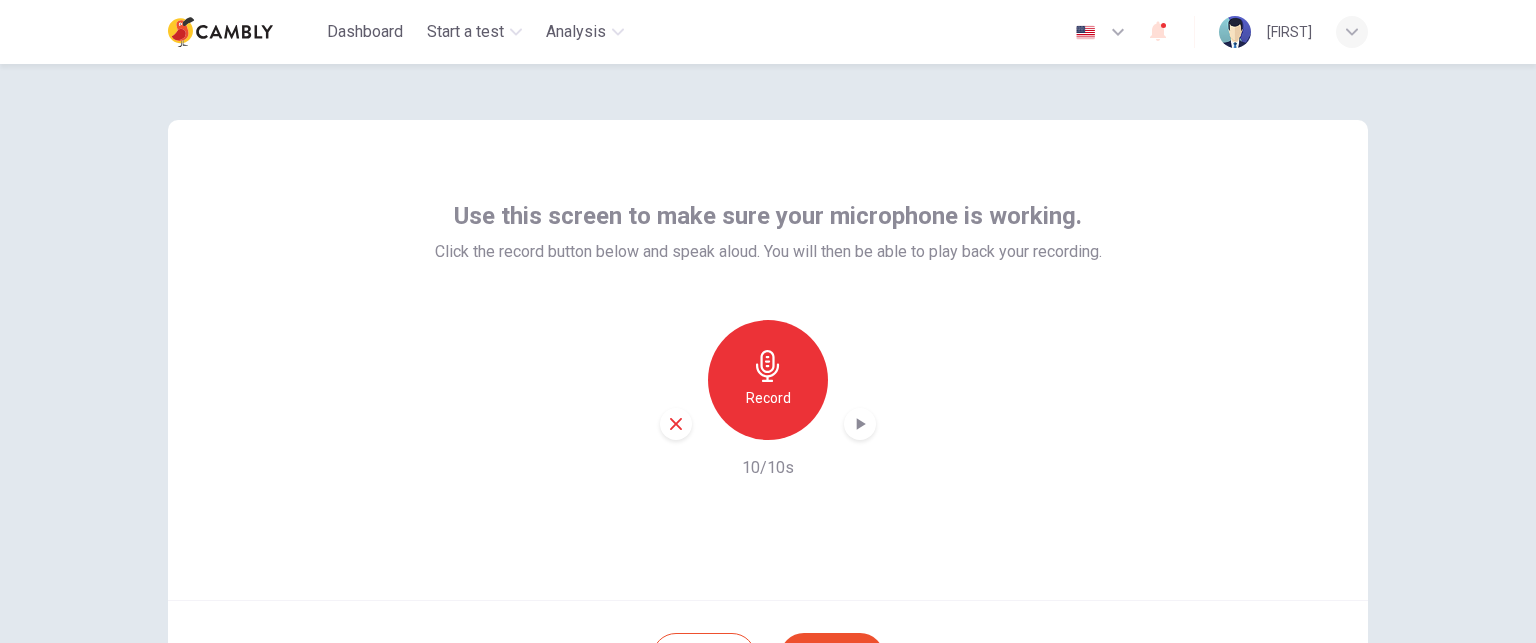 click at bounding box center [768, 366] 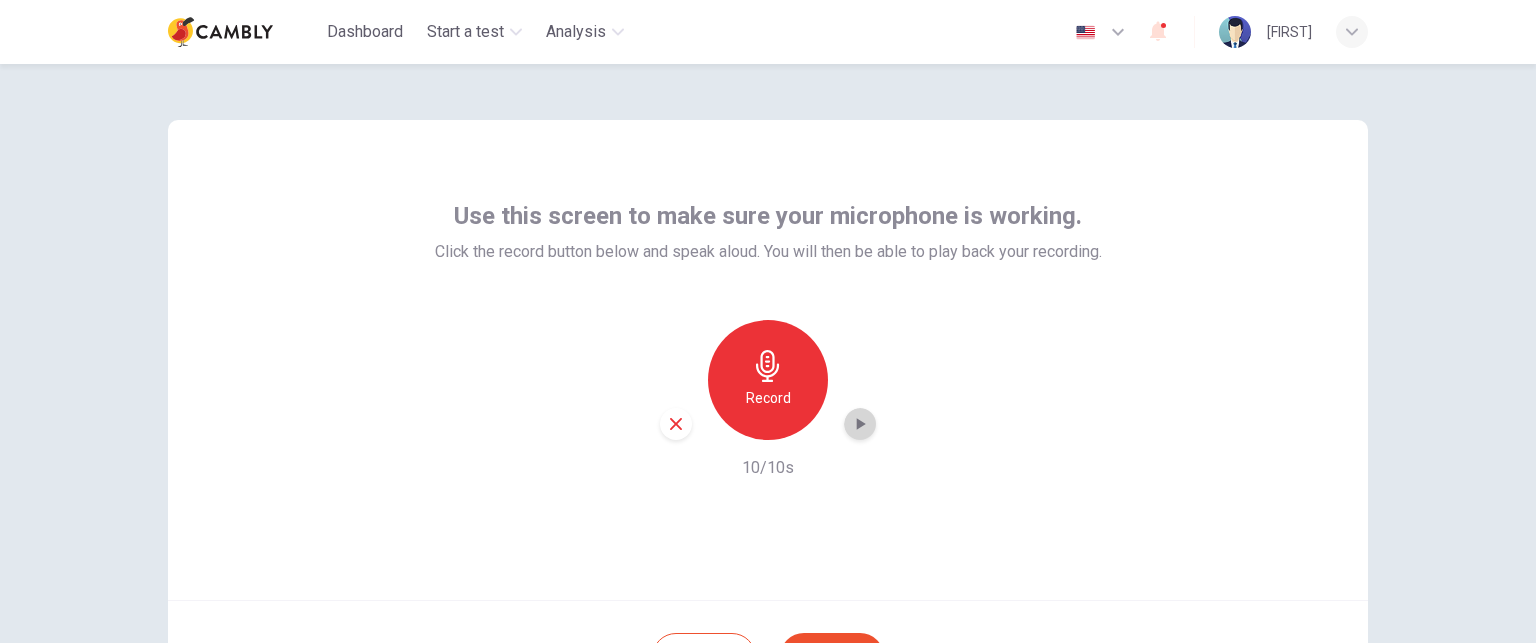click at bounding box center (860, 424) 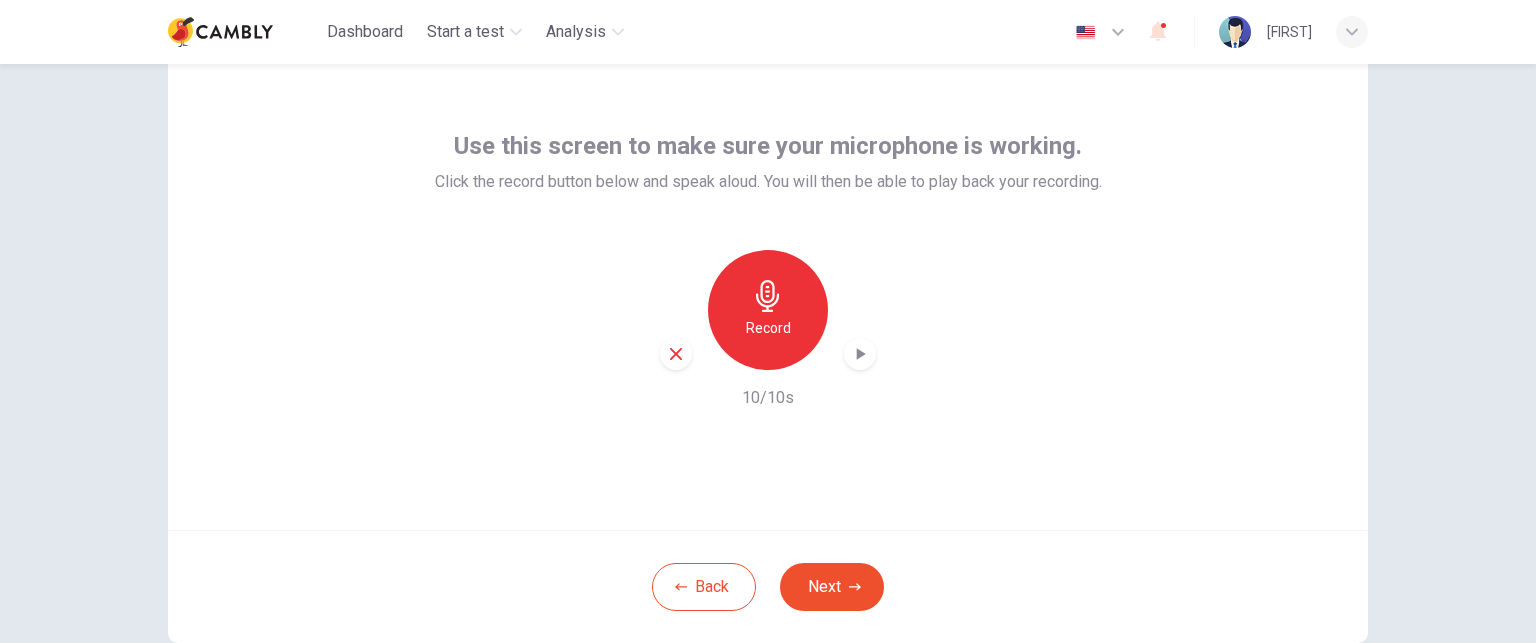 scroll, scrollTop: 189, scrollLeft: 0, axis: vertical 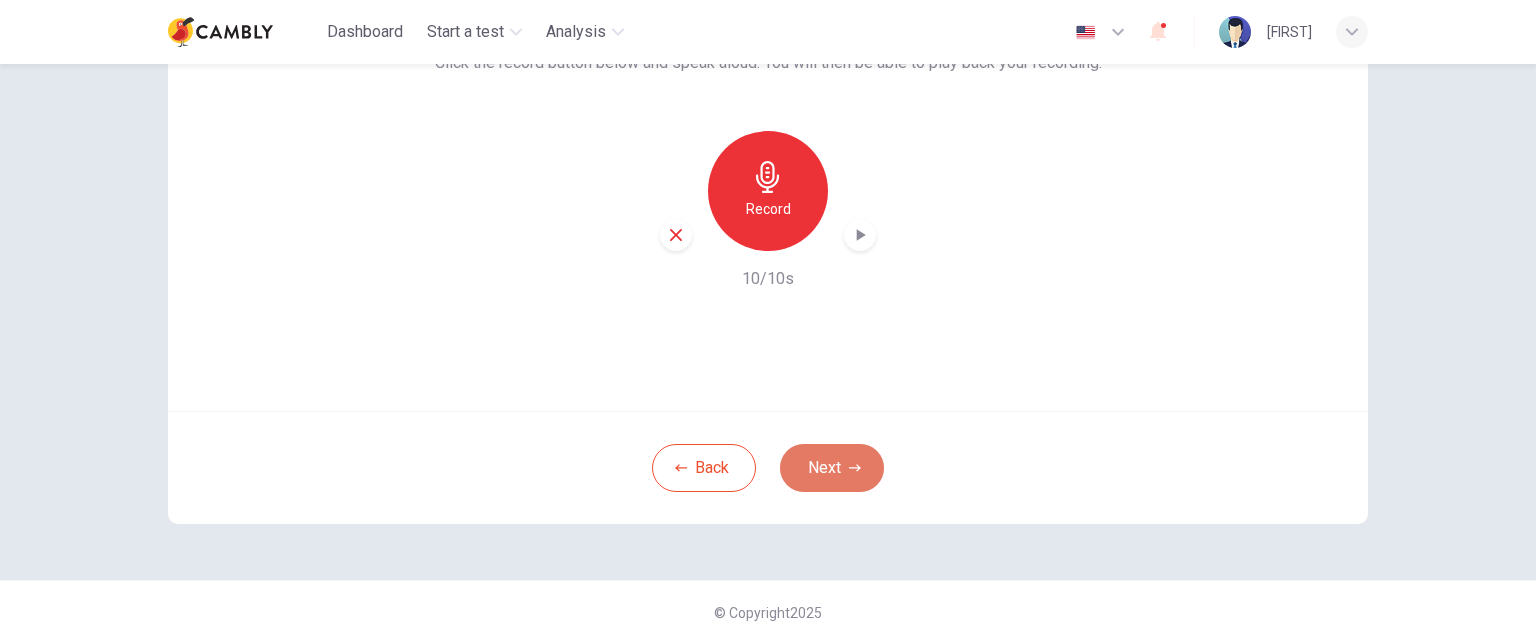 click on "Next" at bounding box center [832, 468] 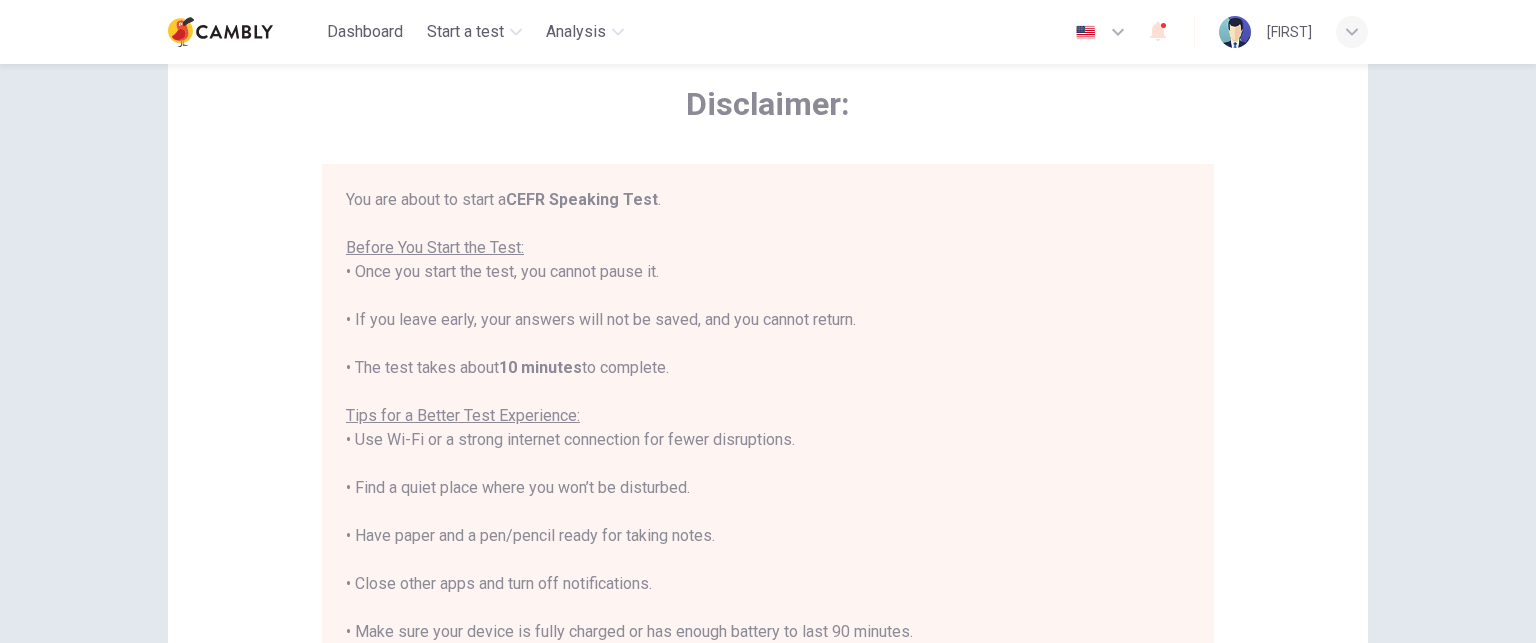 scroll, scrollTop: 0, scrollLeft: 0, axis: both 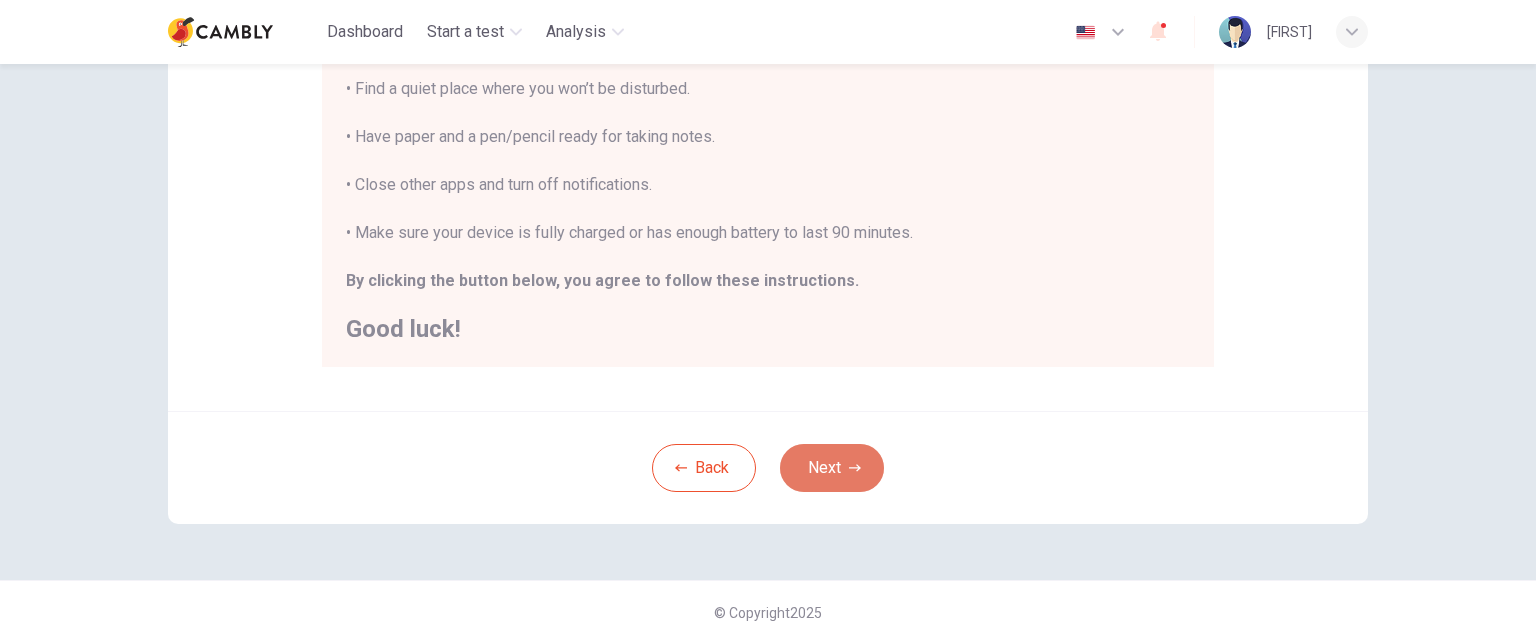 click at bounding box center (855, 468) 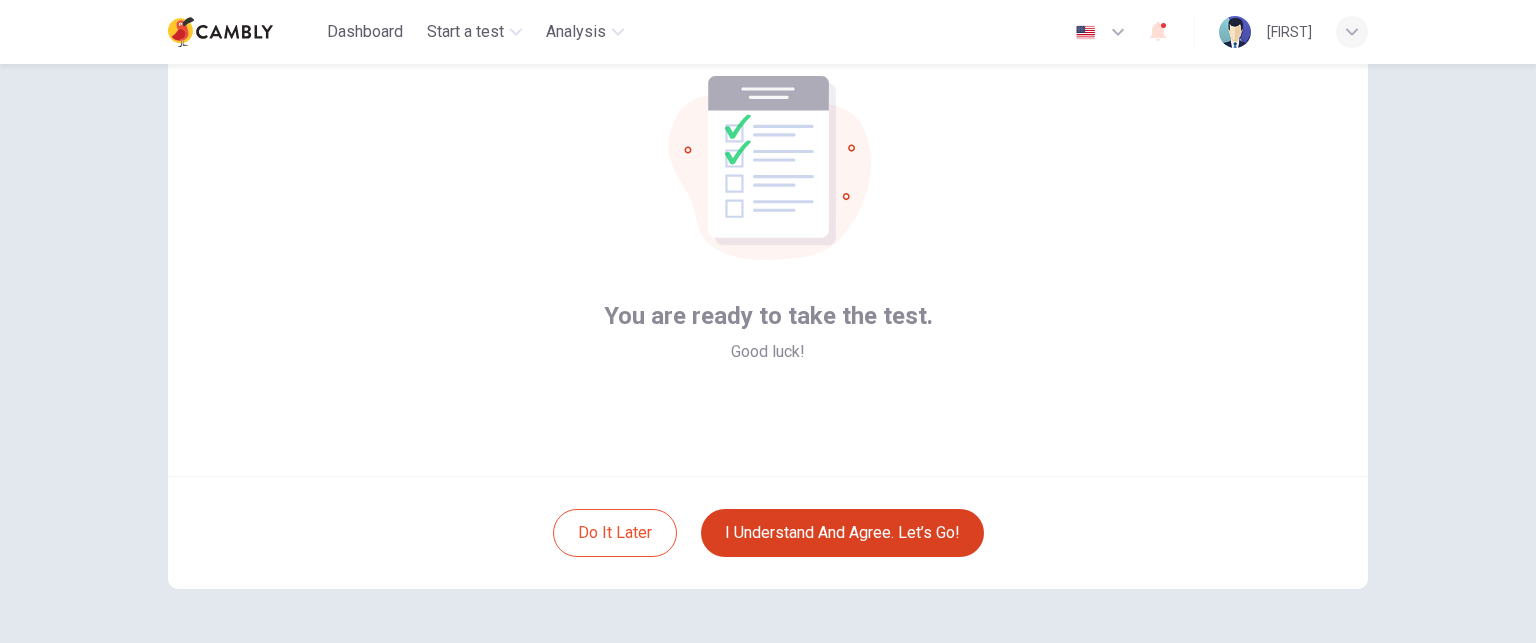 scroll, scrollTop: 89, scrollLeft: 0, axis: vertical 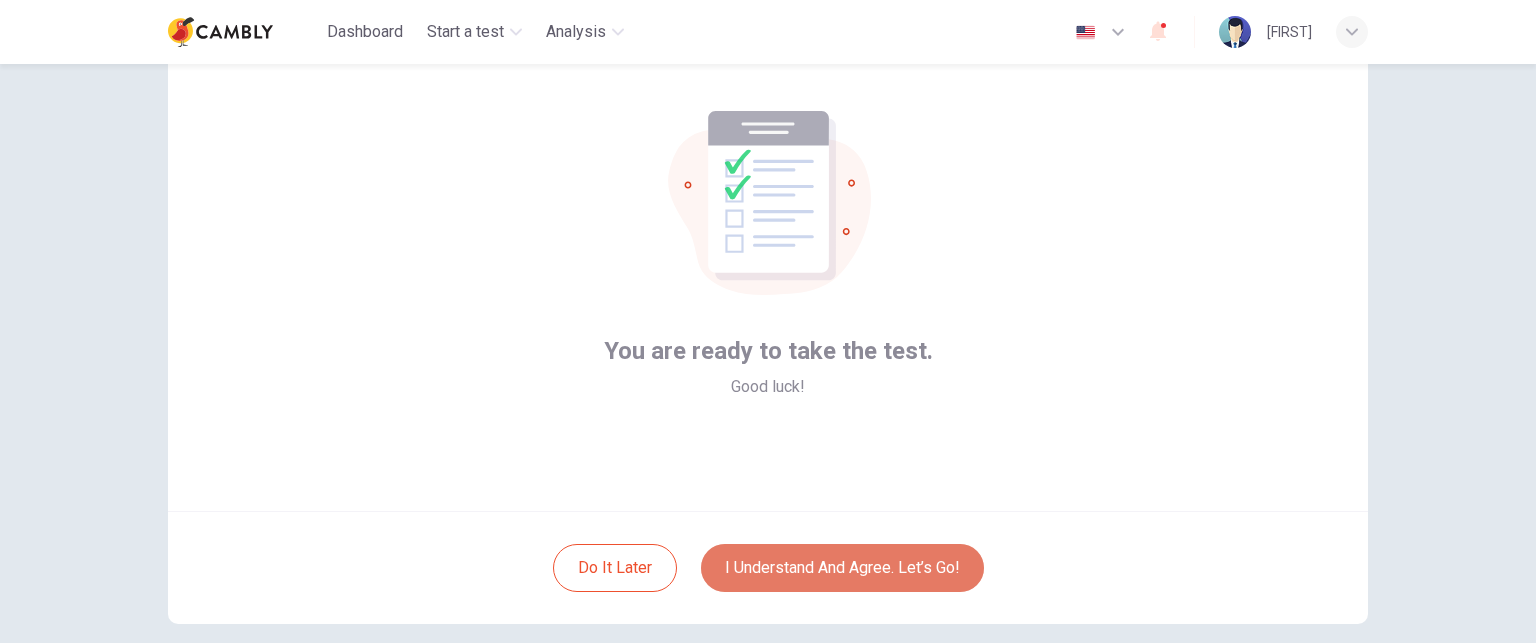 click on "I understand and agree. Let’s go!" at bounding box center [842, 568] 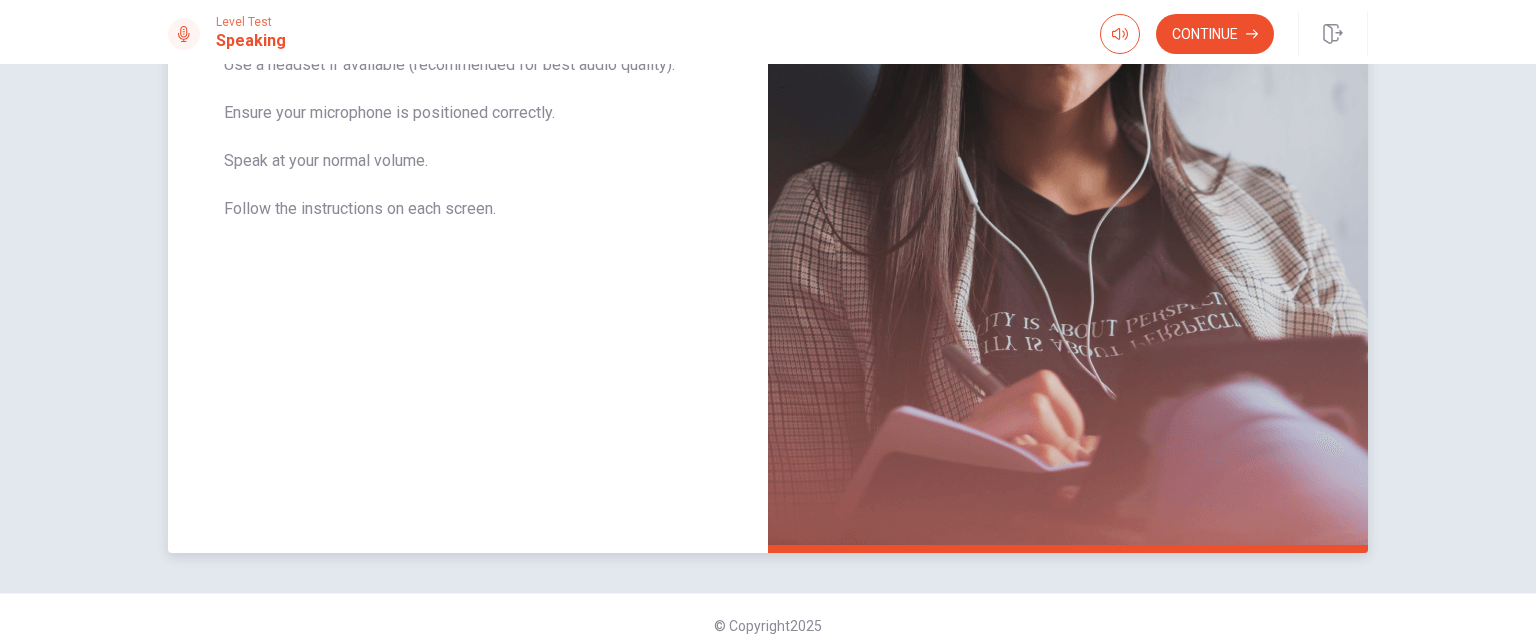 scroll, scrollTop: 436, scrollLeft: 0, axis: vertical 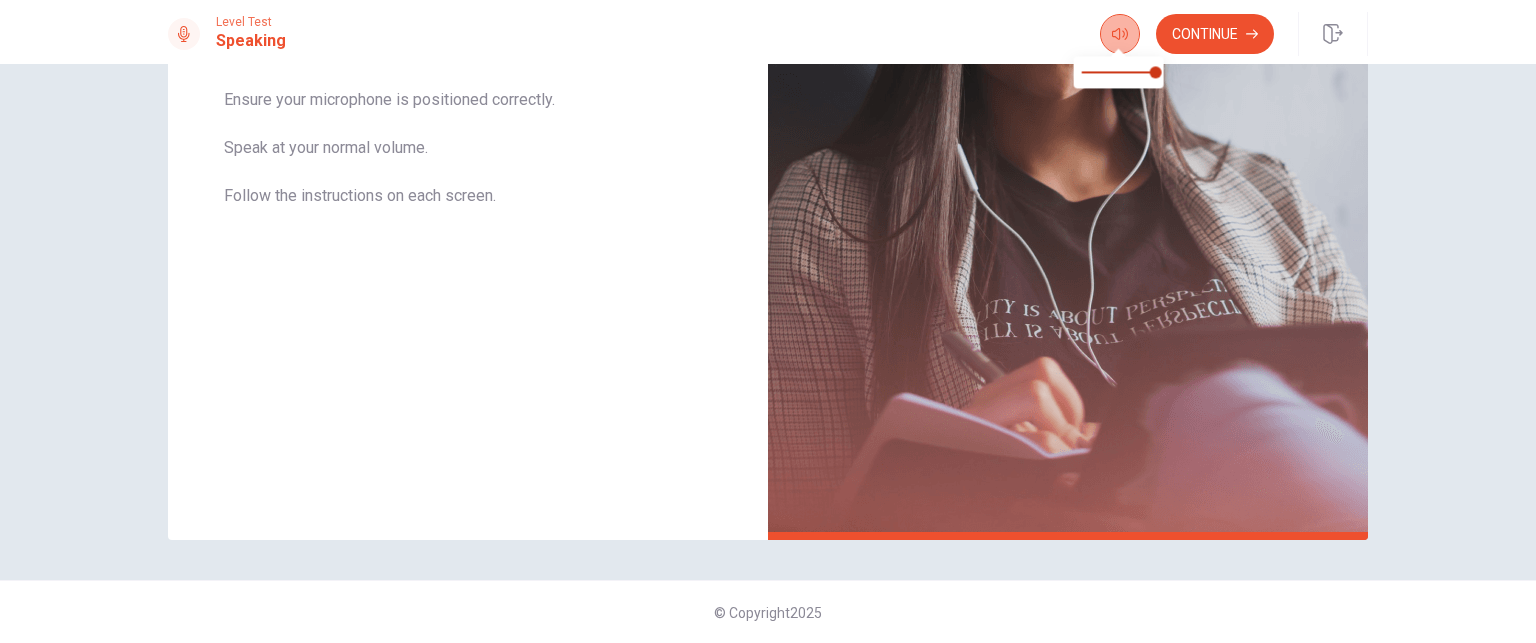 click at bounding box center [1120, 34] 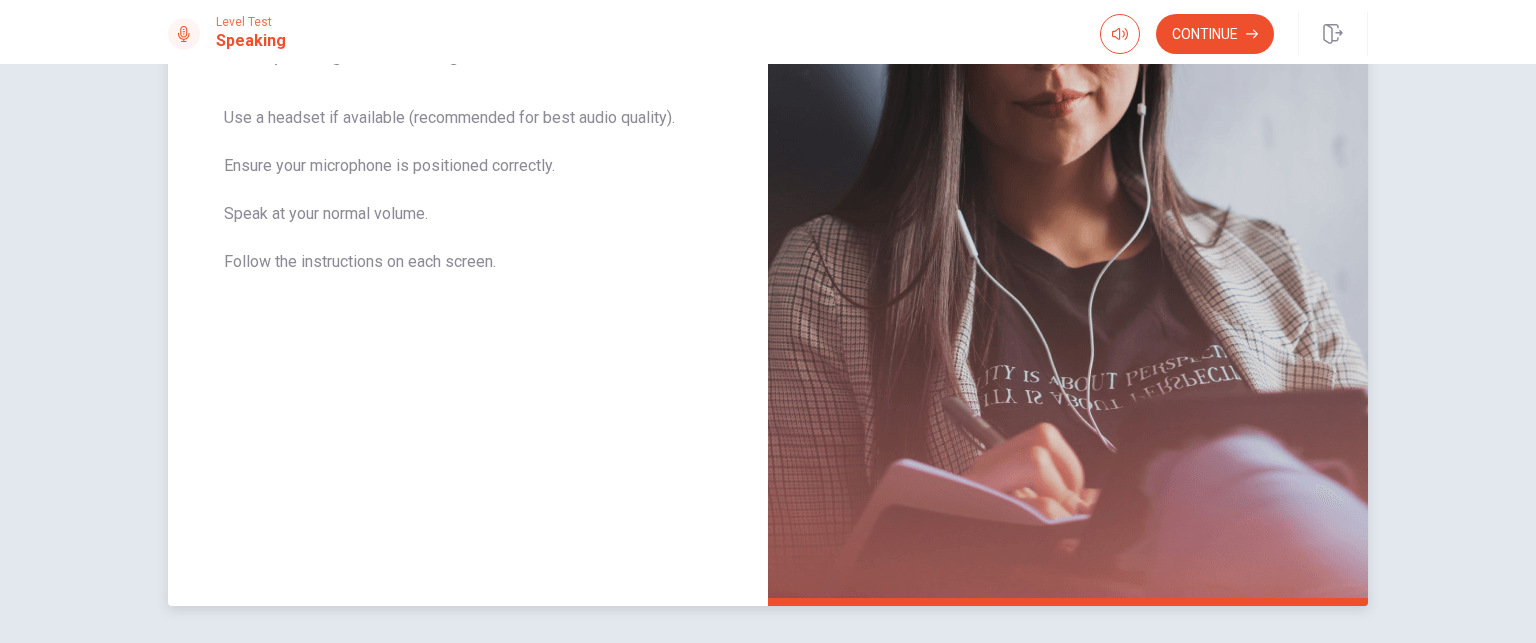 scroll, scrollTop: 236, scrollLeft: 0, axis: vertical 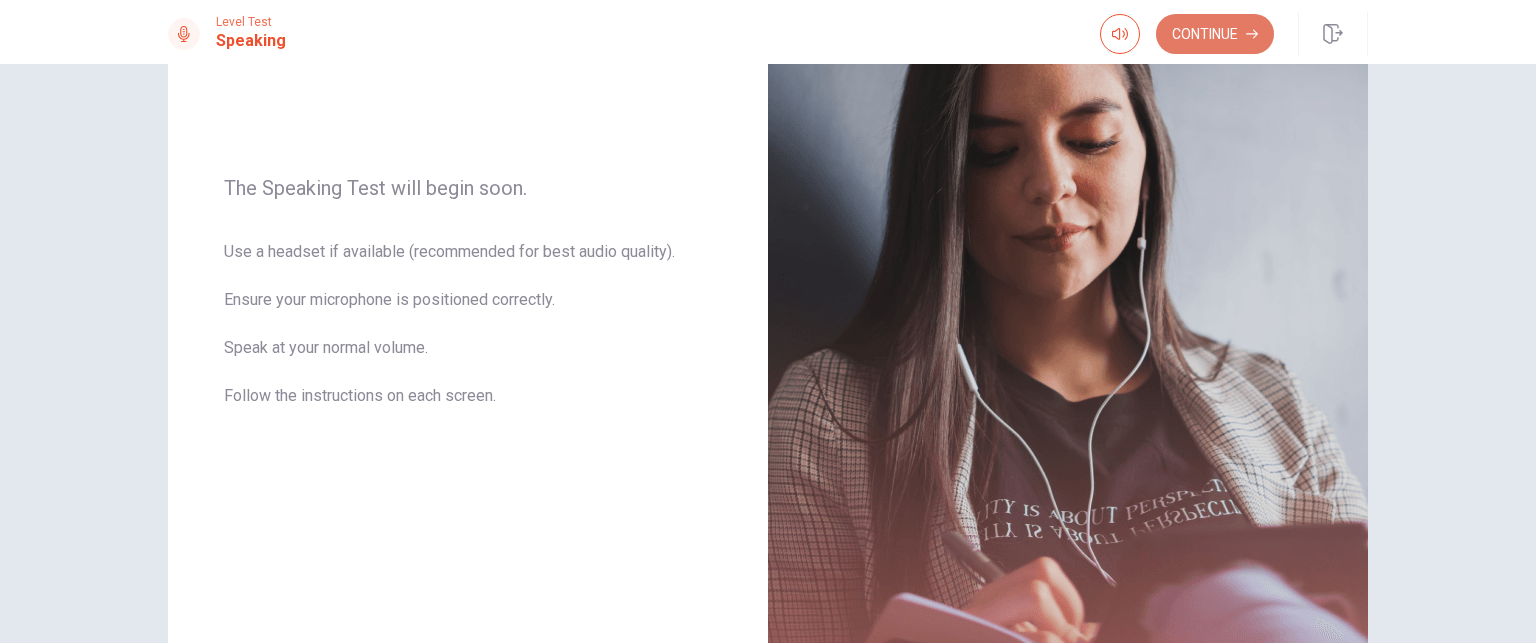 click on "Continue" at bounding box center [1215, 34] 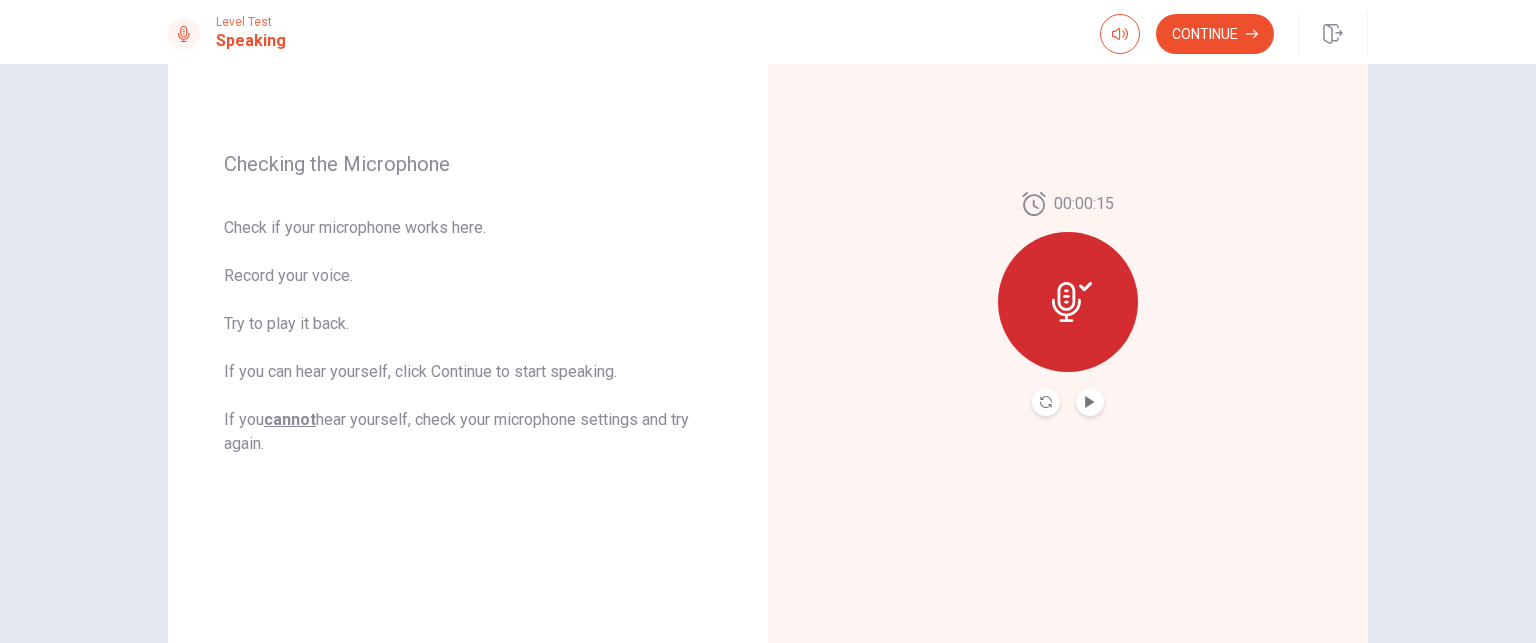 click at bounding box center [1066, 302] 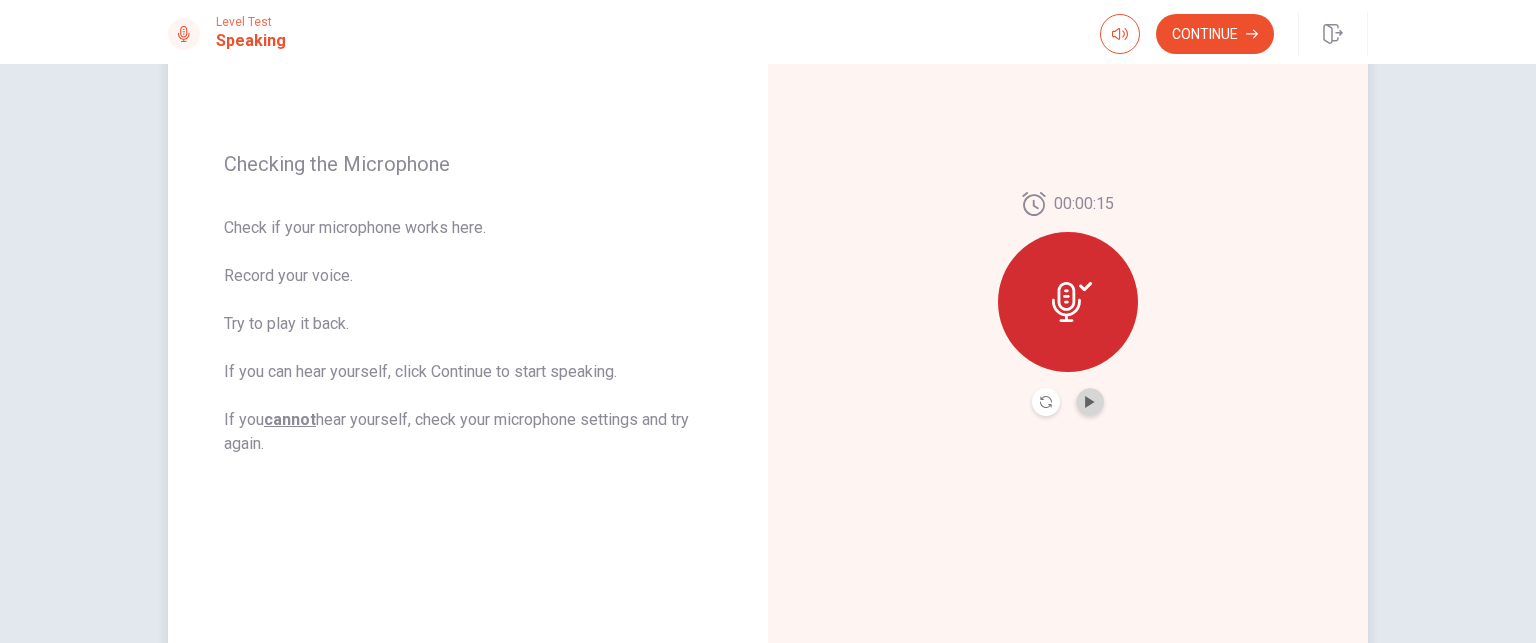 click at bounding box center [1090, 402] 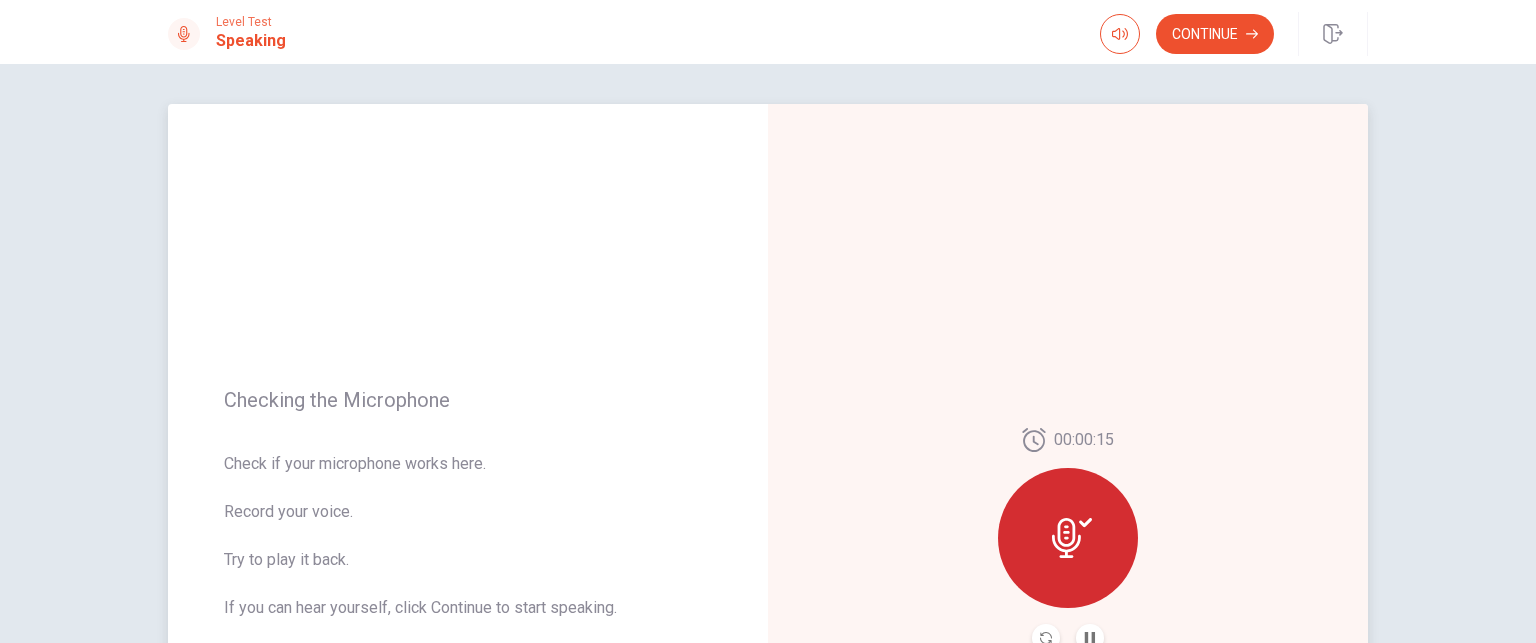 scroll, scrollTop: 200, scrollLeft: 0, axis: vertical 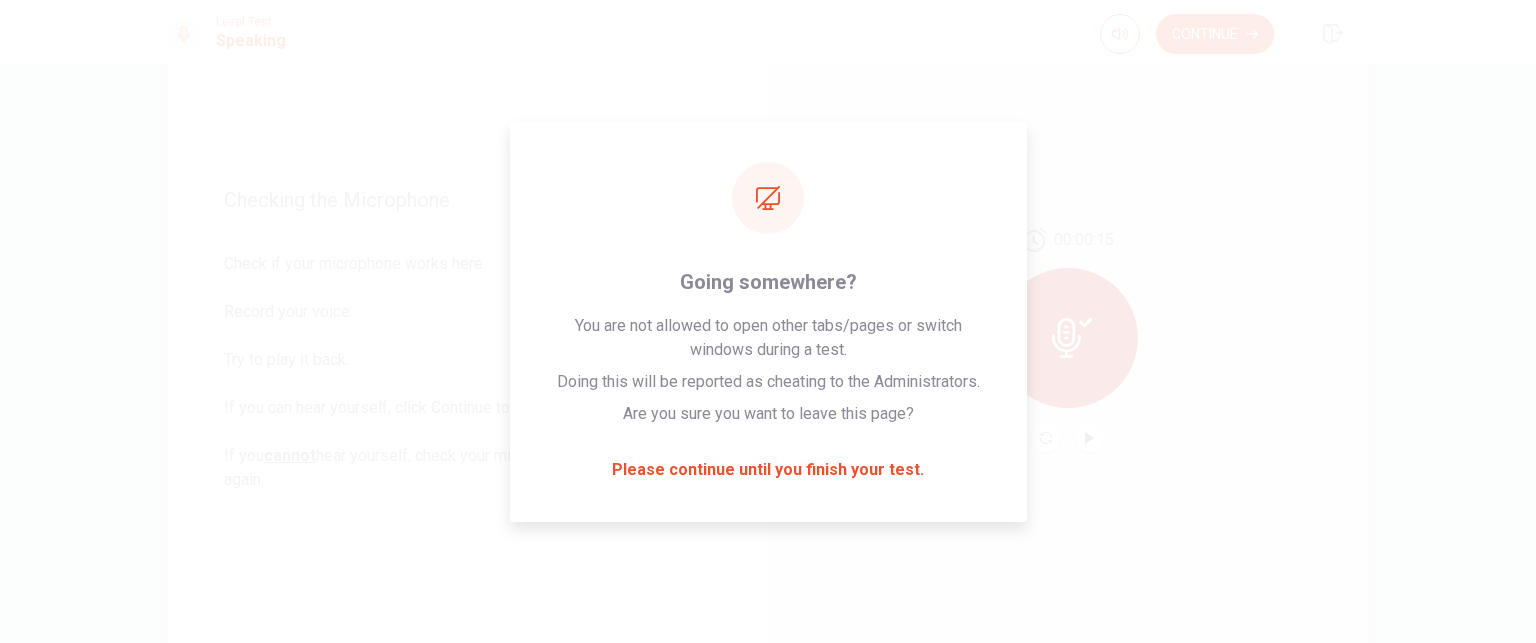 drag, startPoint x: 1526, startPoint y: 7, endPoint x: 769, endPoint y: 390, distance: 848.3737 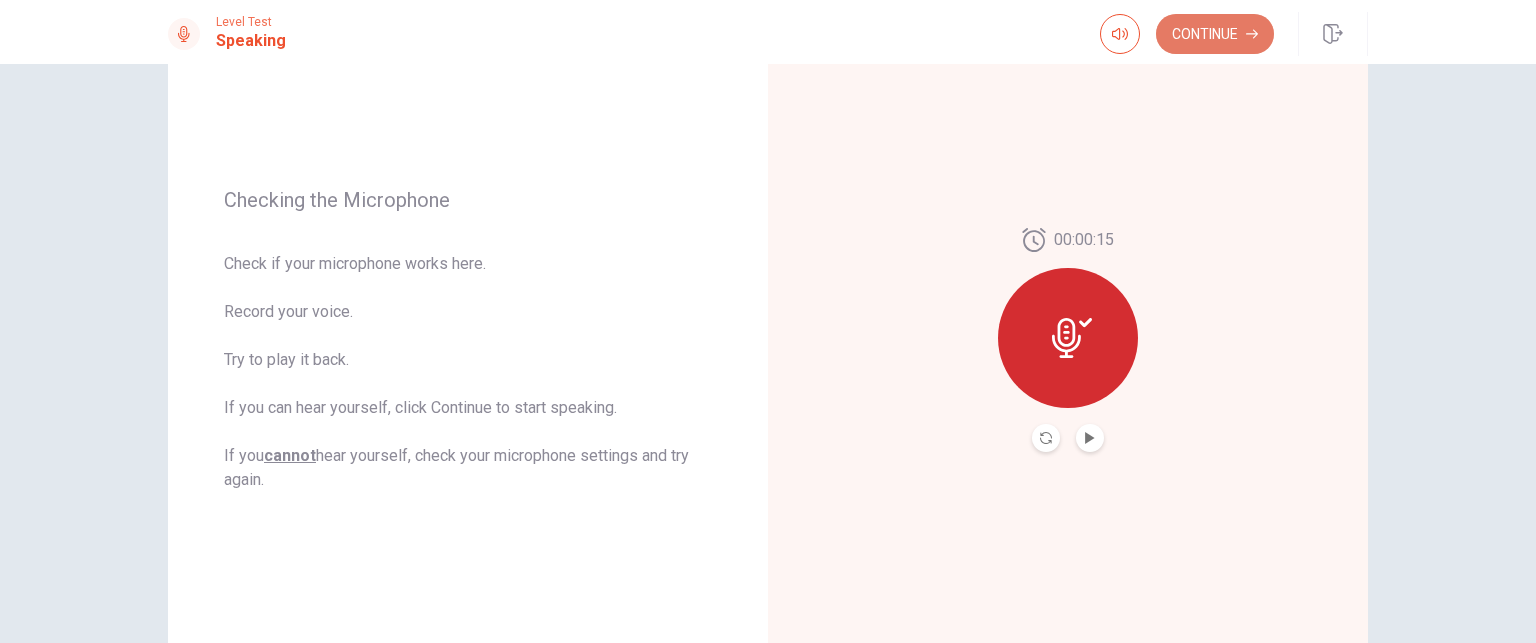 click on "Continue" at bounding box center (1215, 34) 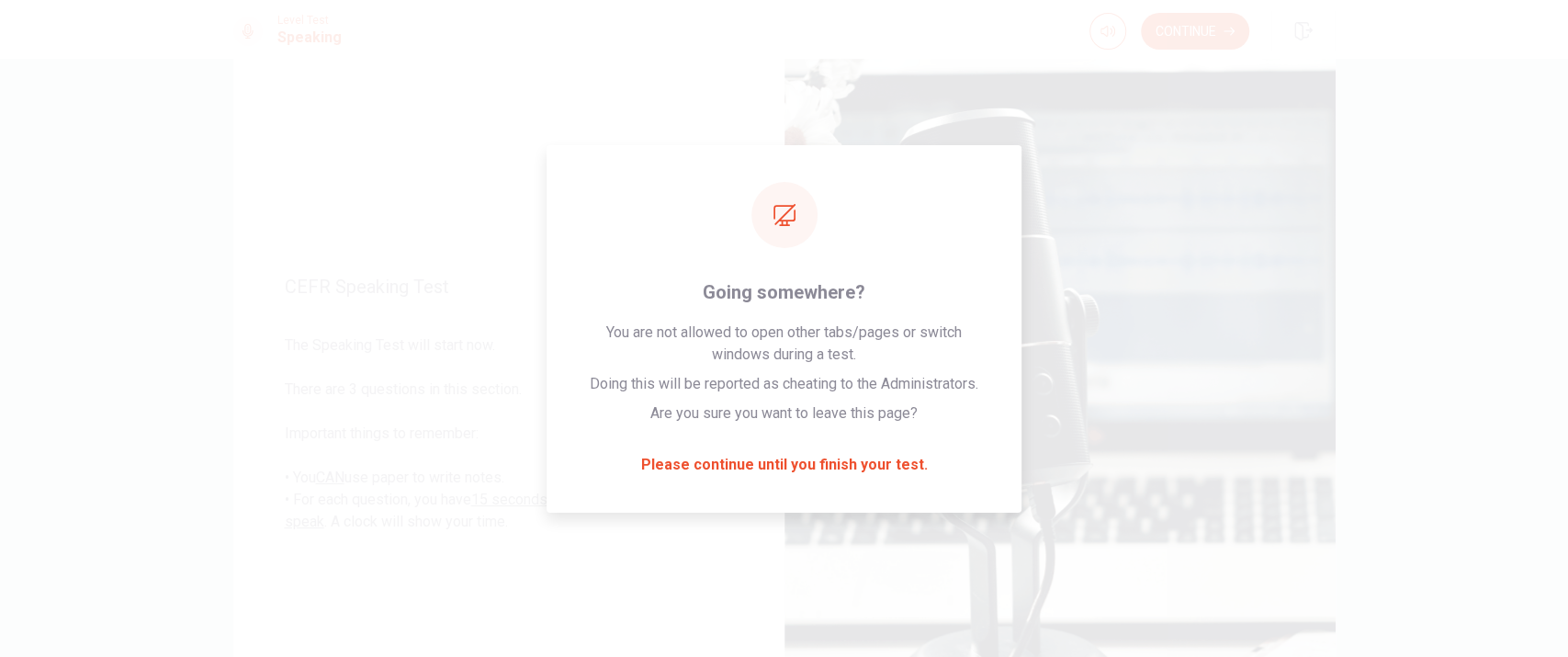 scroll, scrollTop: 92, scrollLeft: 0, axis: vertical 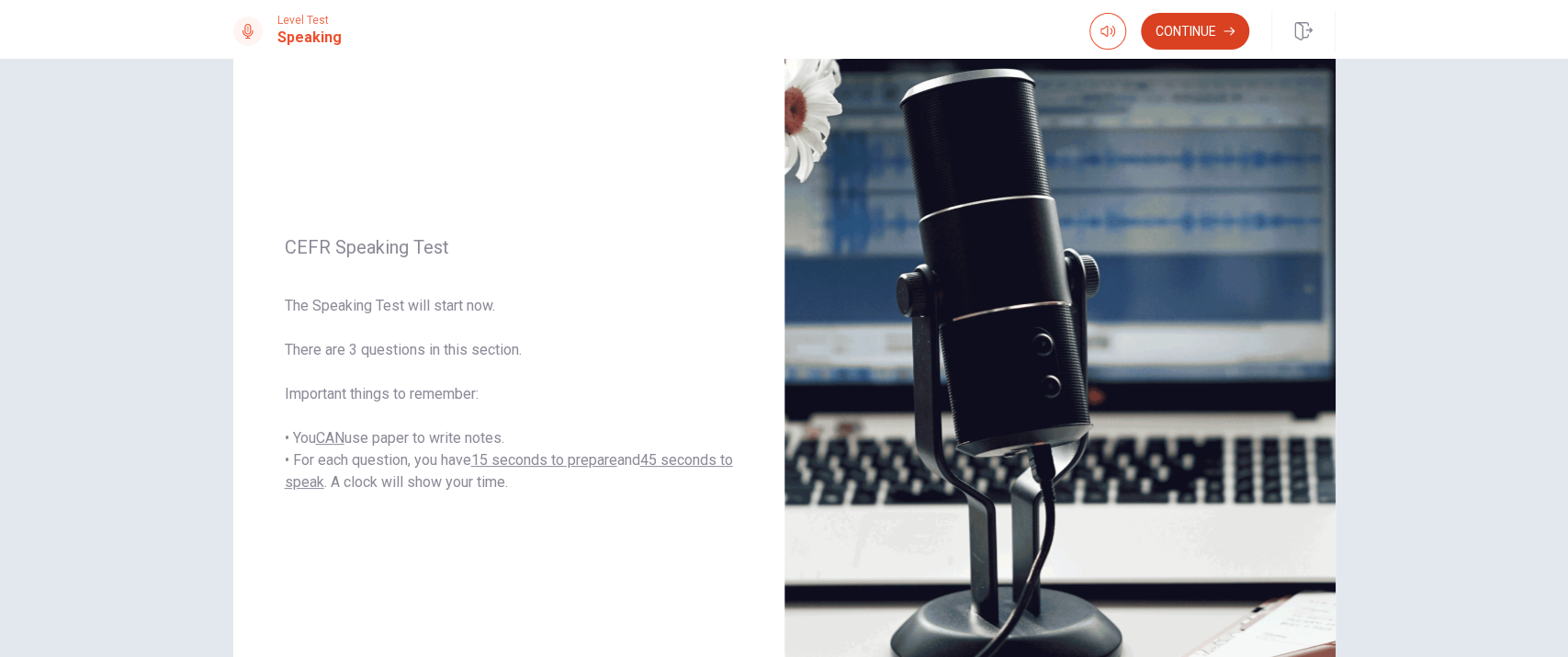 click on "Continue" at bounding box center [1195, 31] 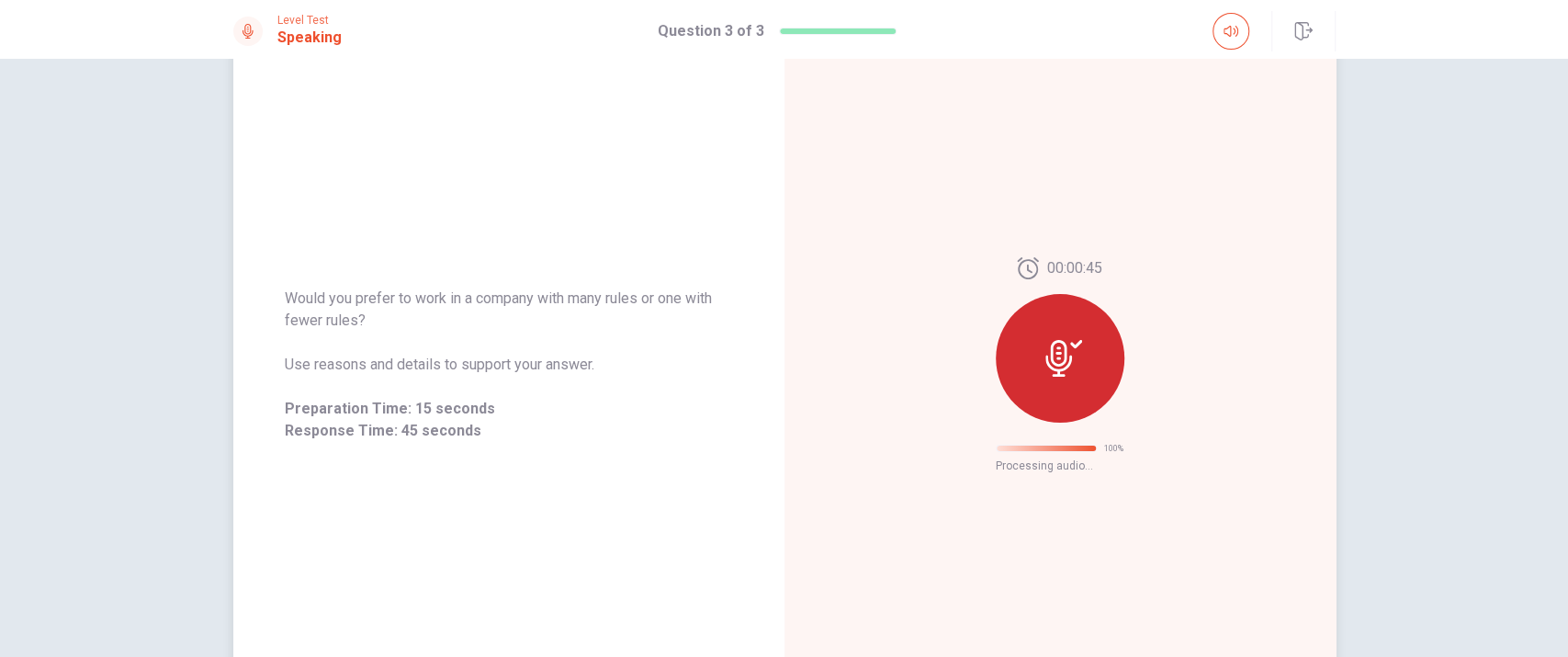 scroll, scrollTop: 12, scrollLeft: 0, axis: vertical 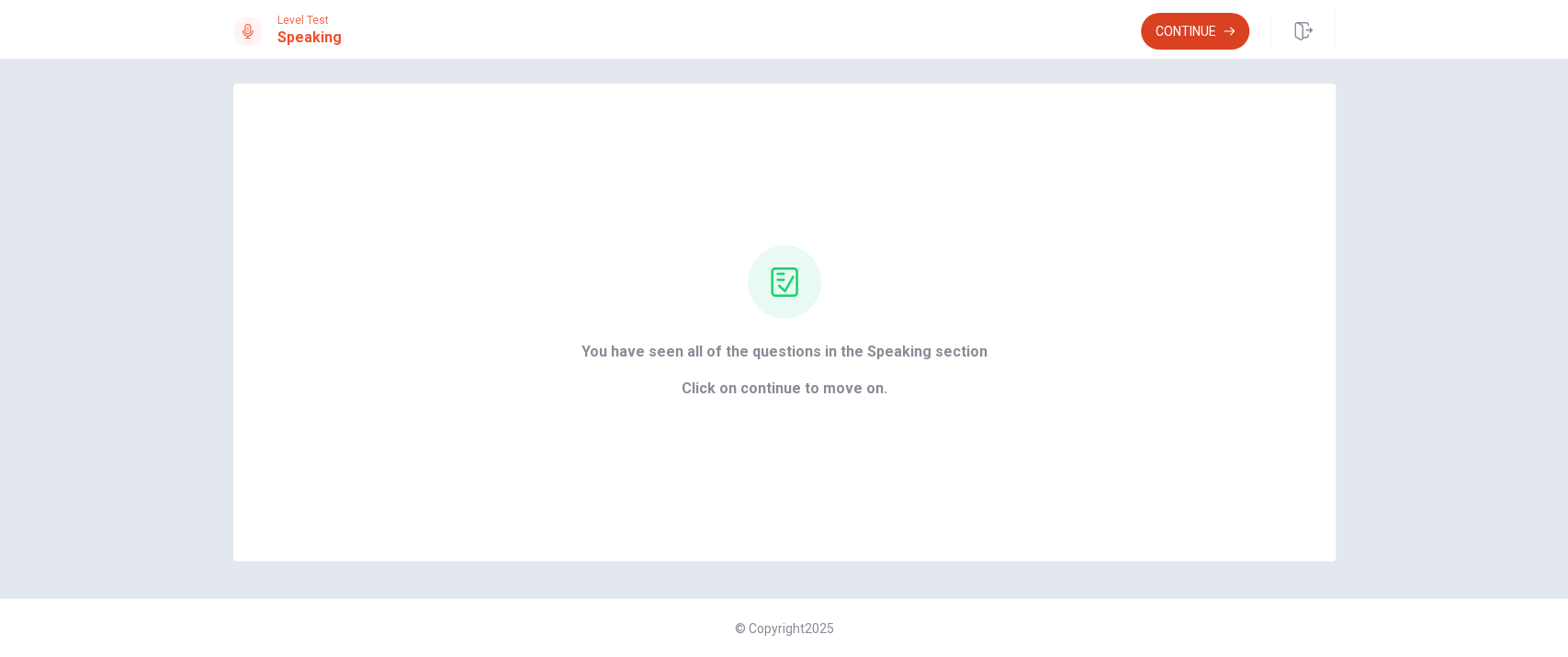 click on "Continue" at bounding box center [1195, 31] 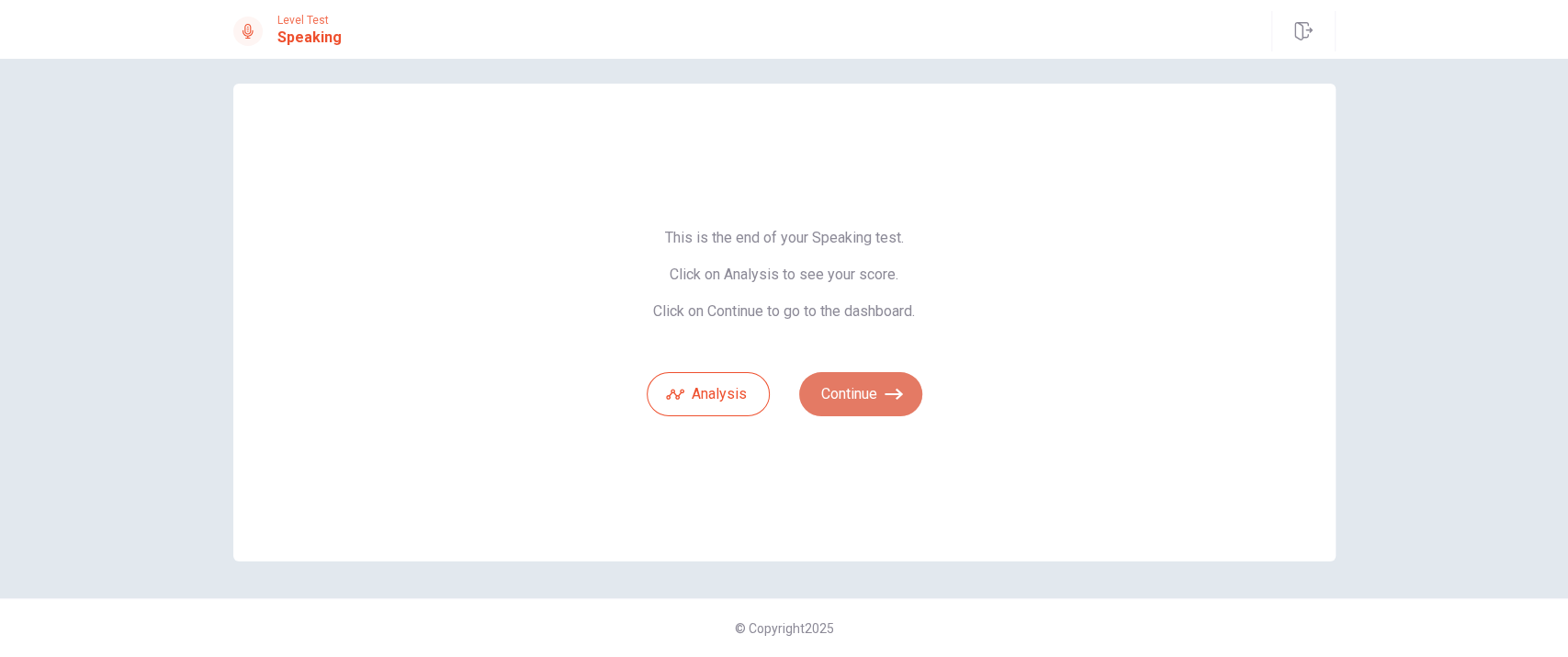 click on "Continue" at bounding box center (861, 394) 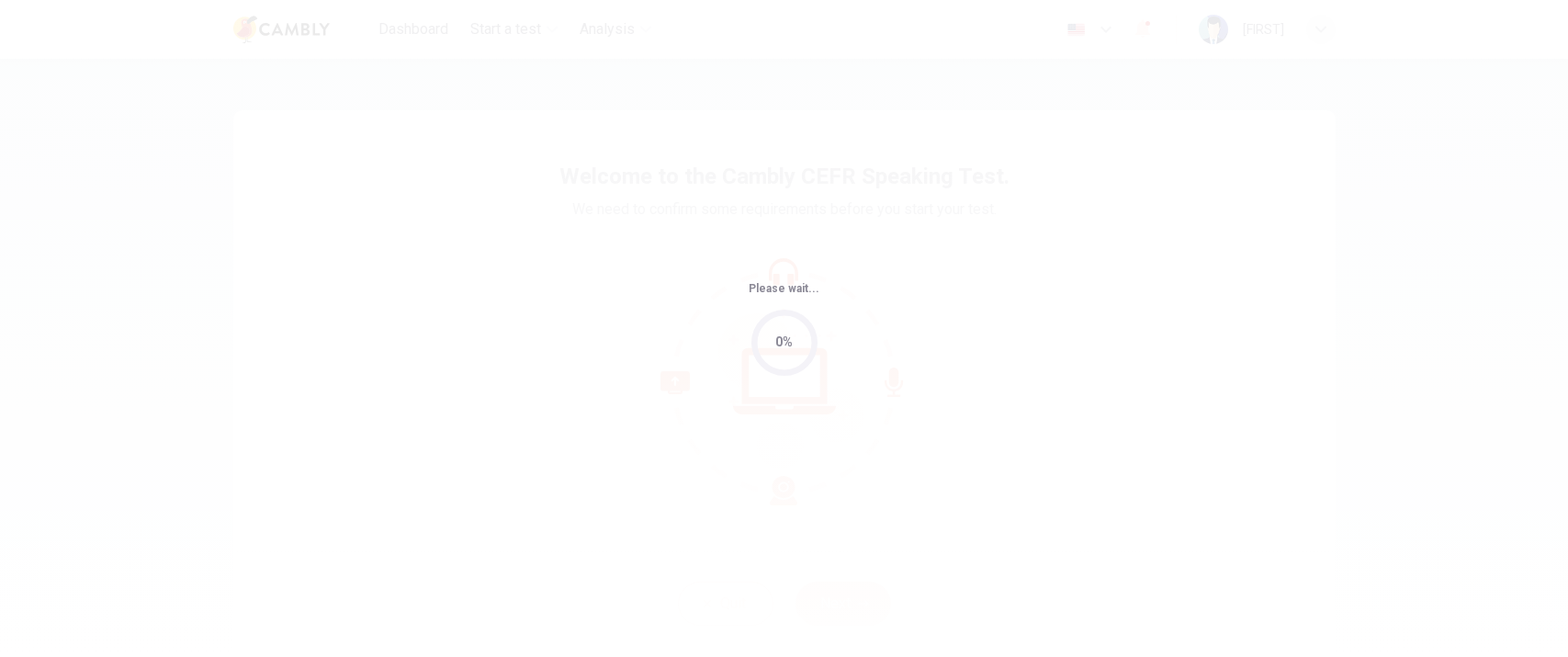 scroll, scrollTop: 0, scrollLeft: 0, axis: both 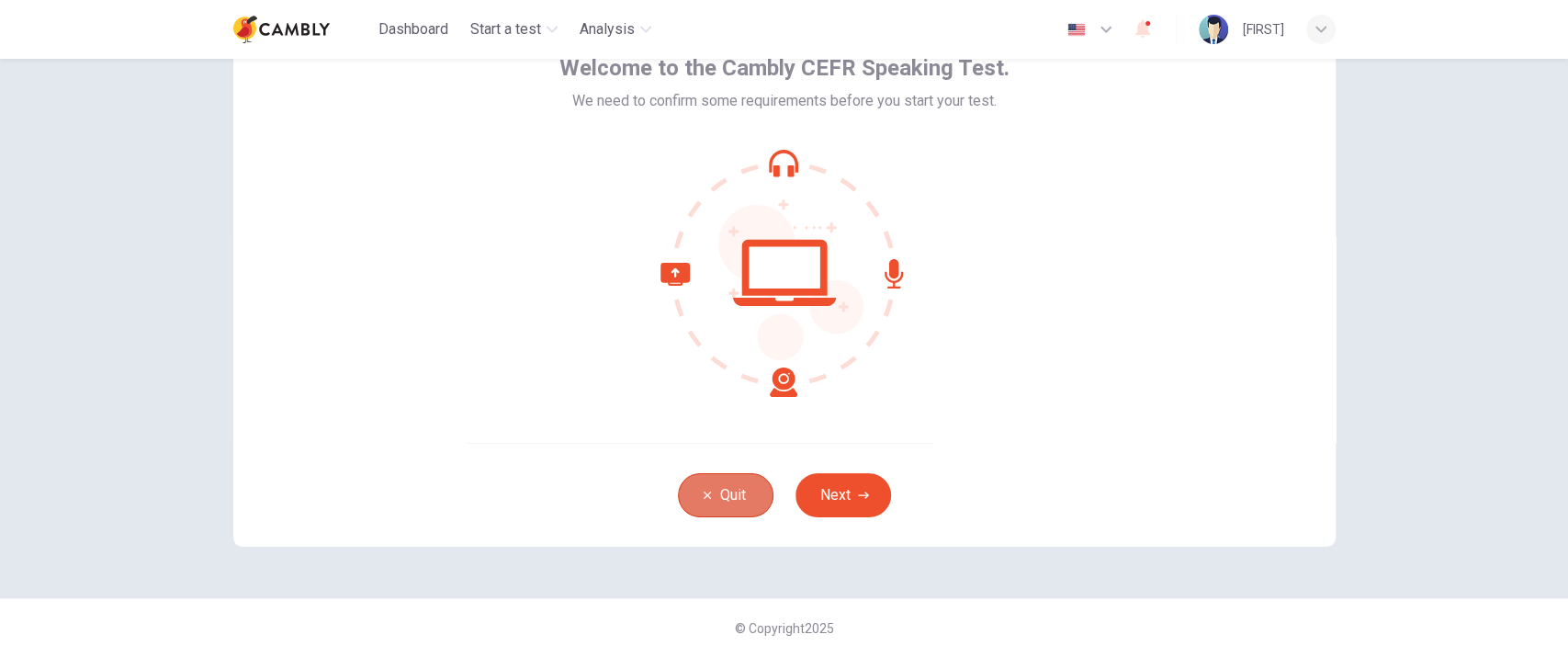 click on "Quit" at bounding box center (726, 495) 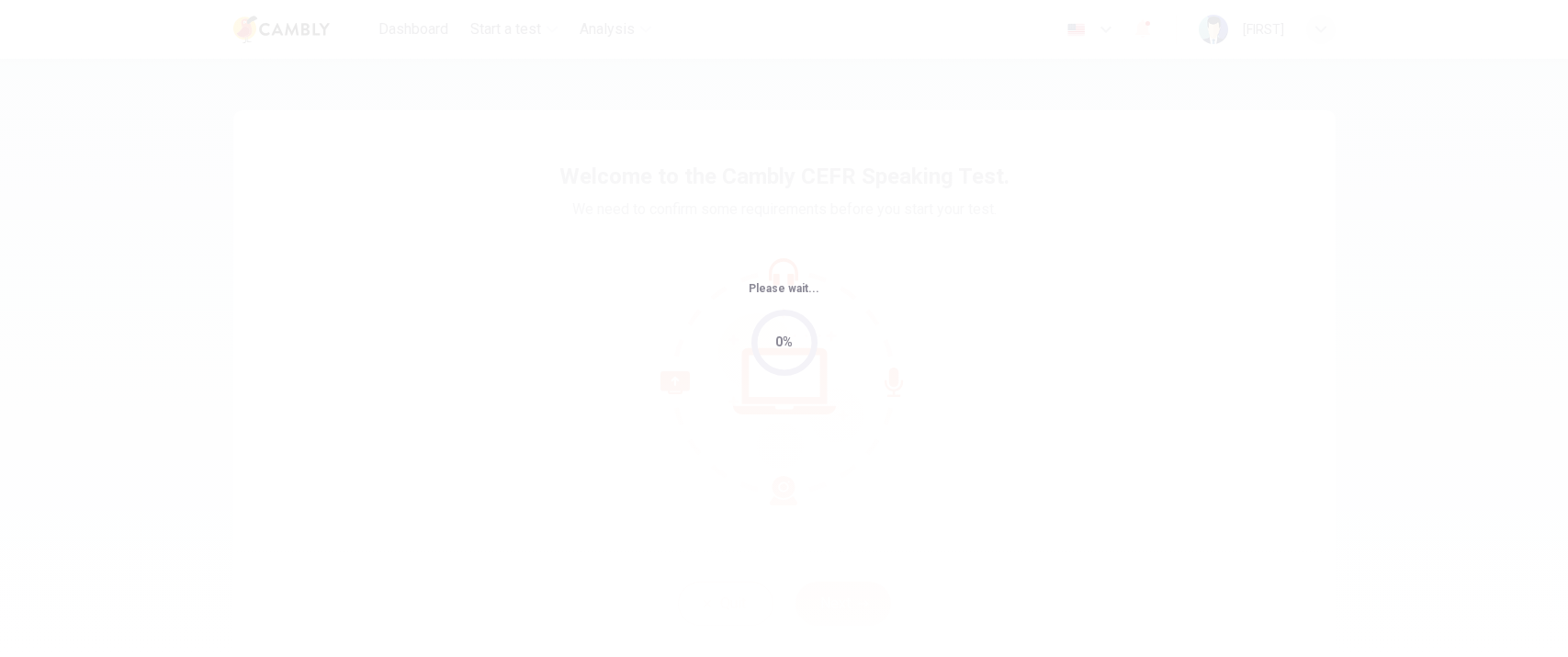 scroll, scrollTop: 0, scrollLeft: 0, axis: both 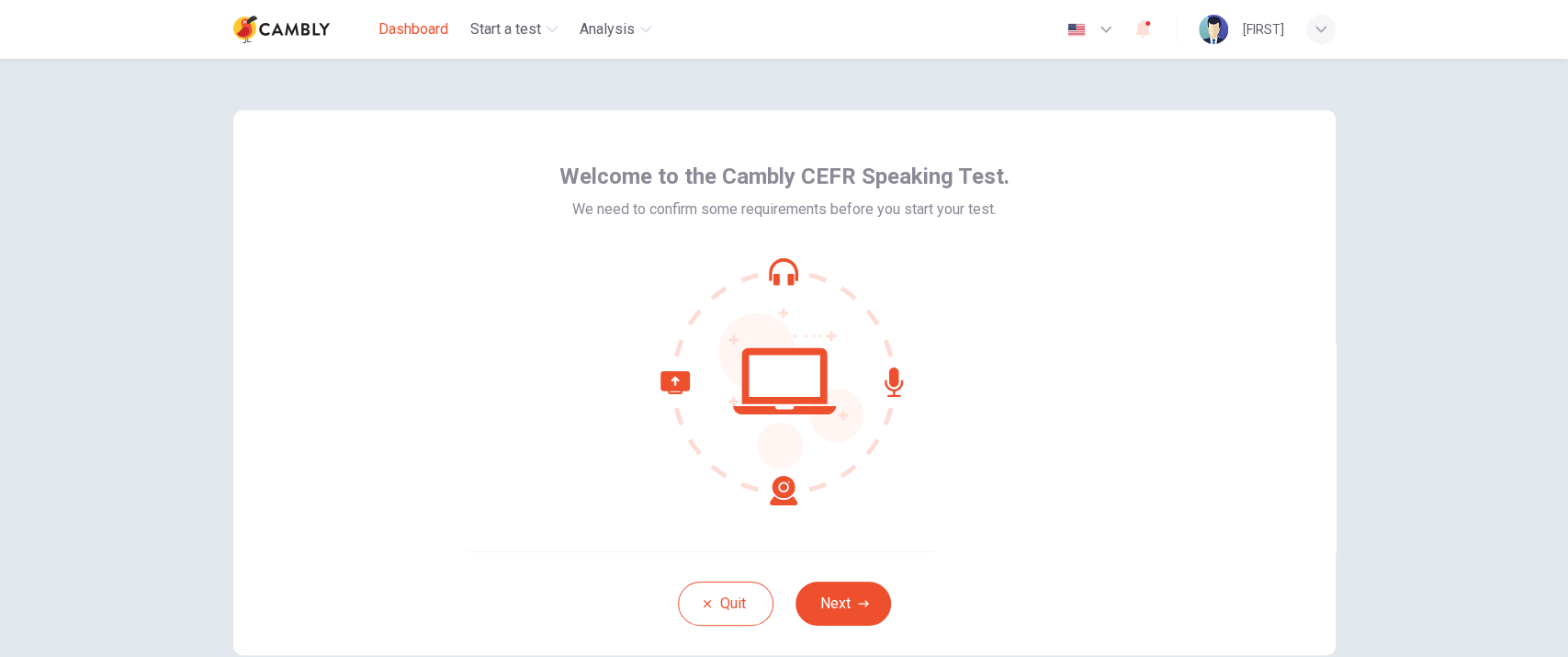 click on "Dashboard" at bounding box center [413, 29] 